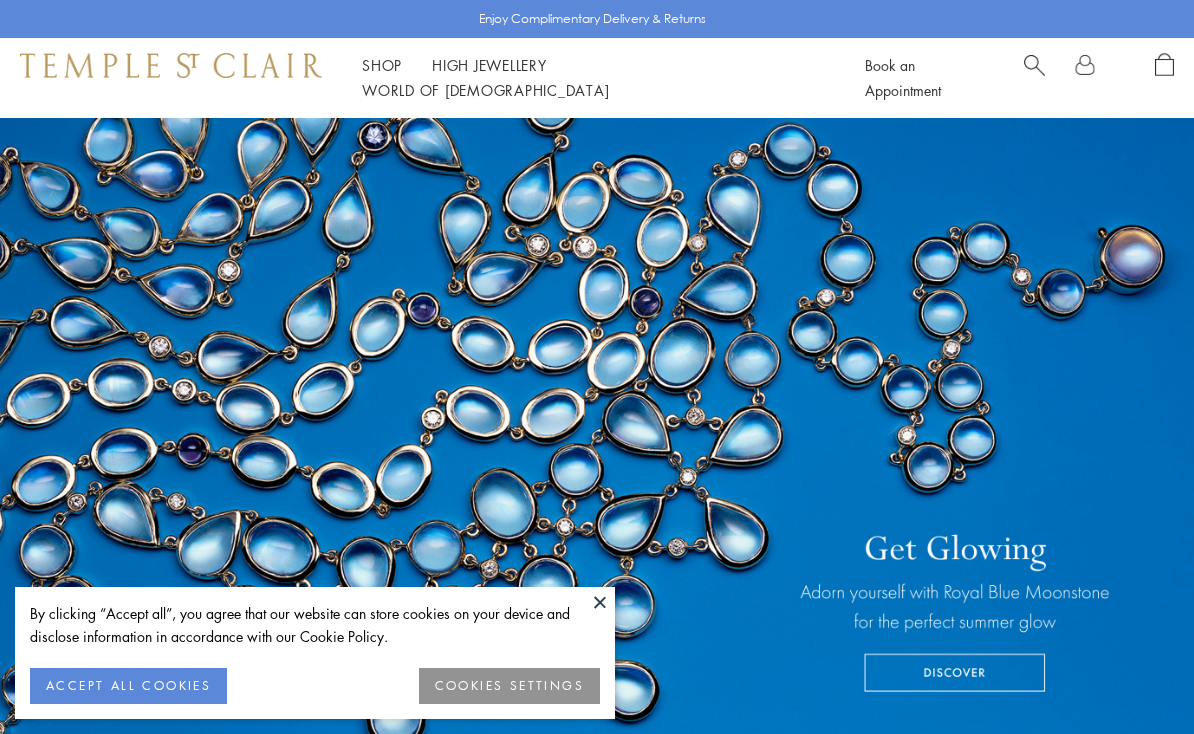 scroll, scrollTop: 0, scrollLeft: 0, axis: both 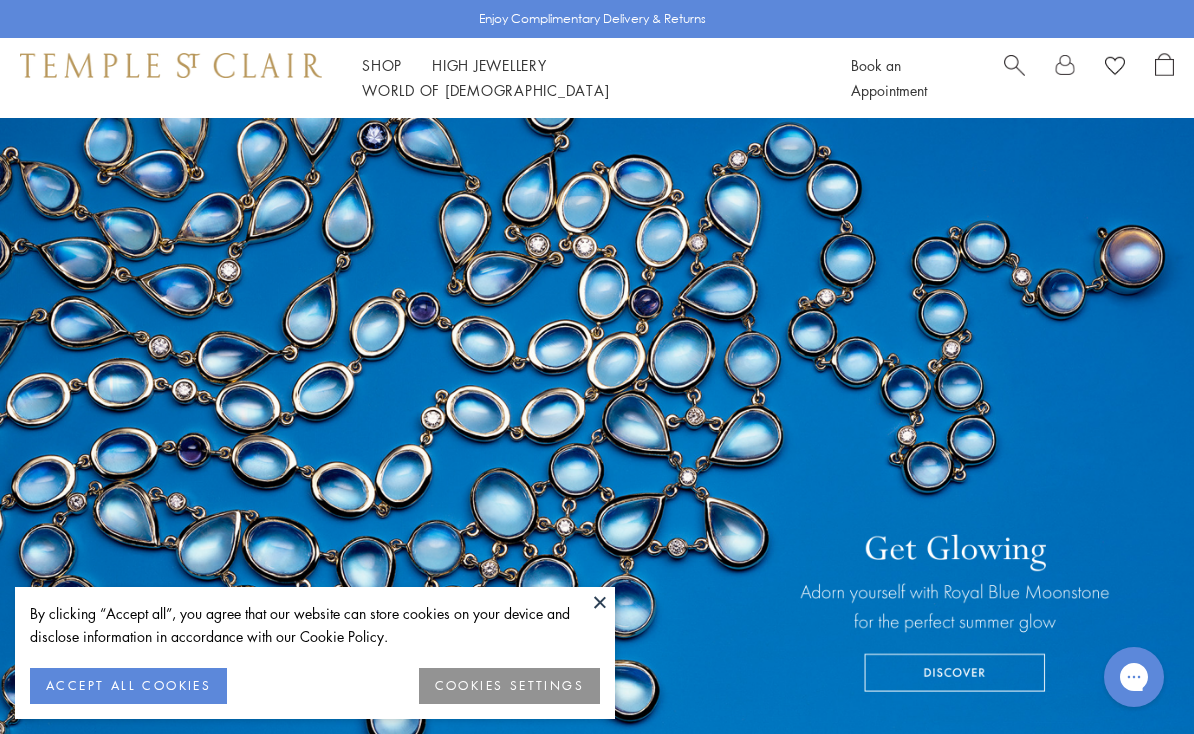 click at bounding box center [600, 602] 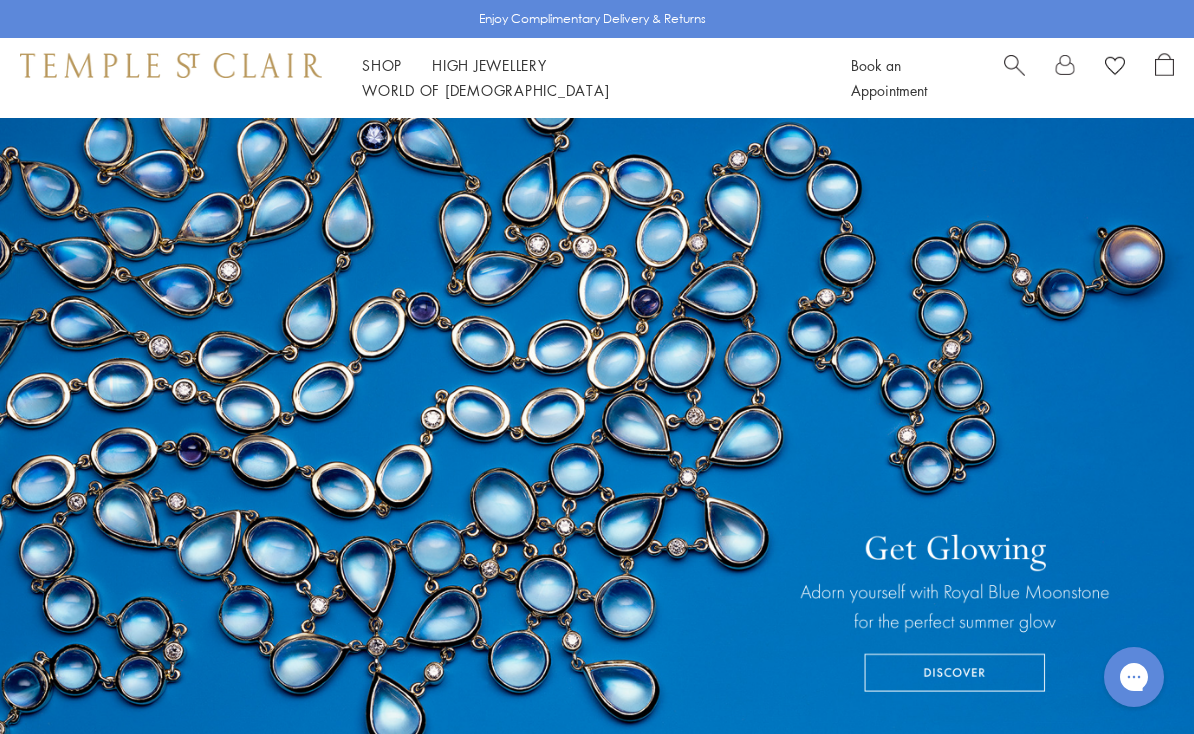 click on "Shop Shop" at bounding box center [382, 65] 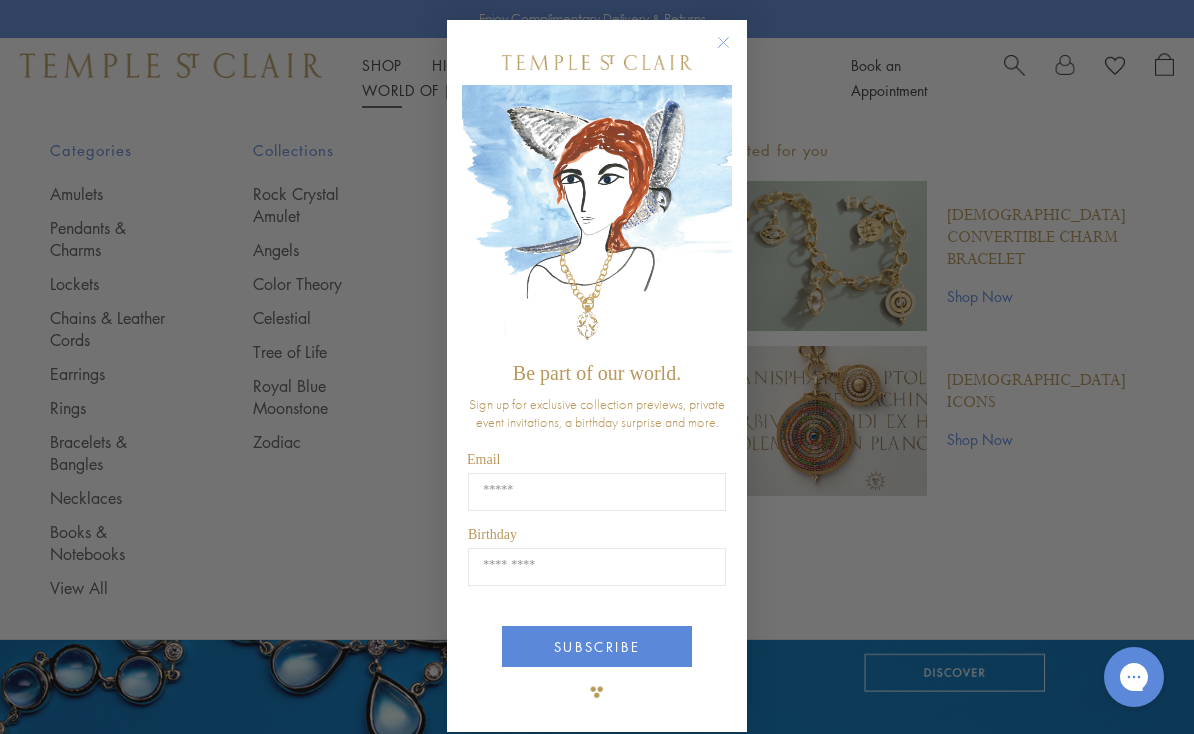 click 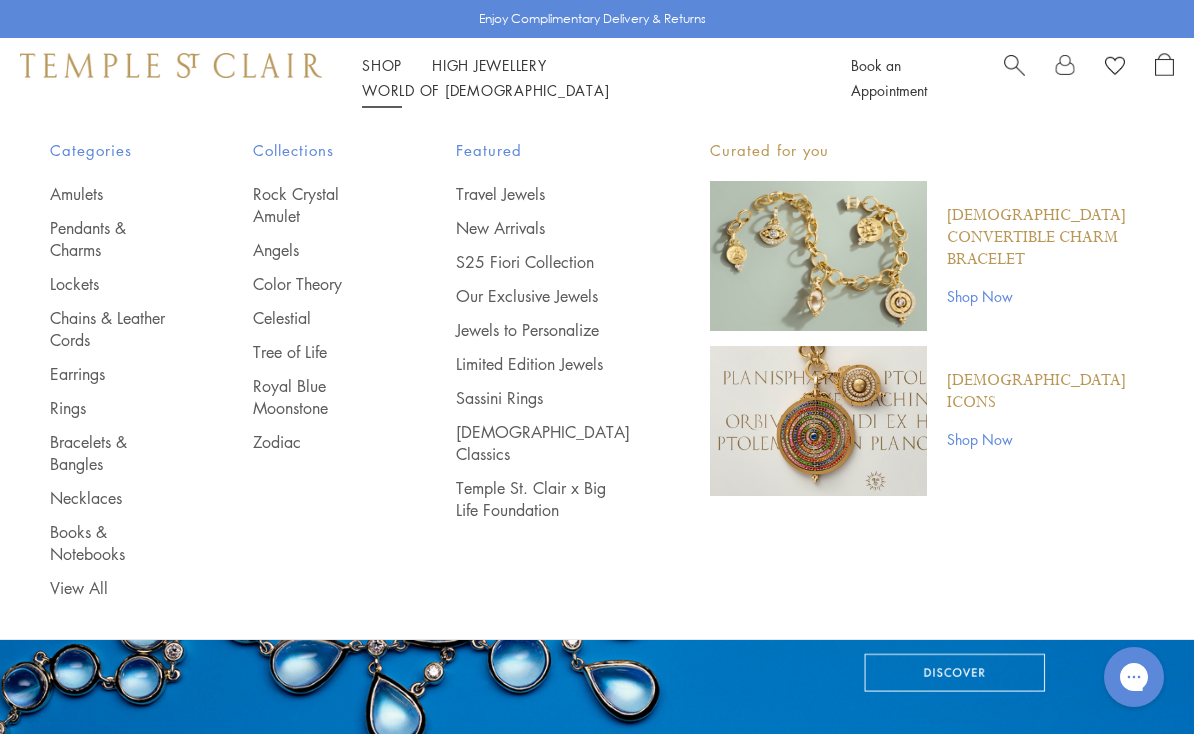 click on "Earrings" at bounding box center (111, 374) 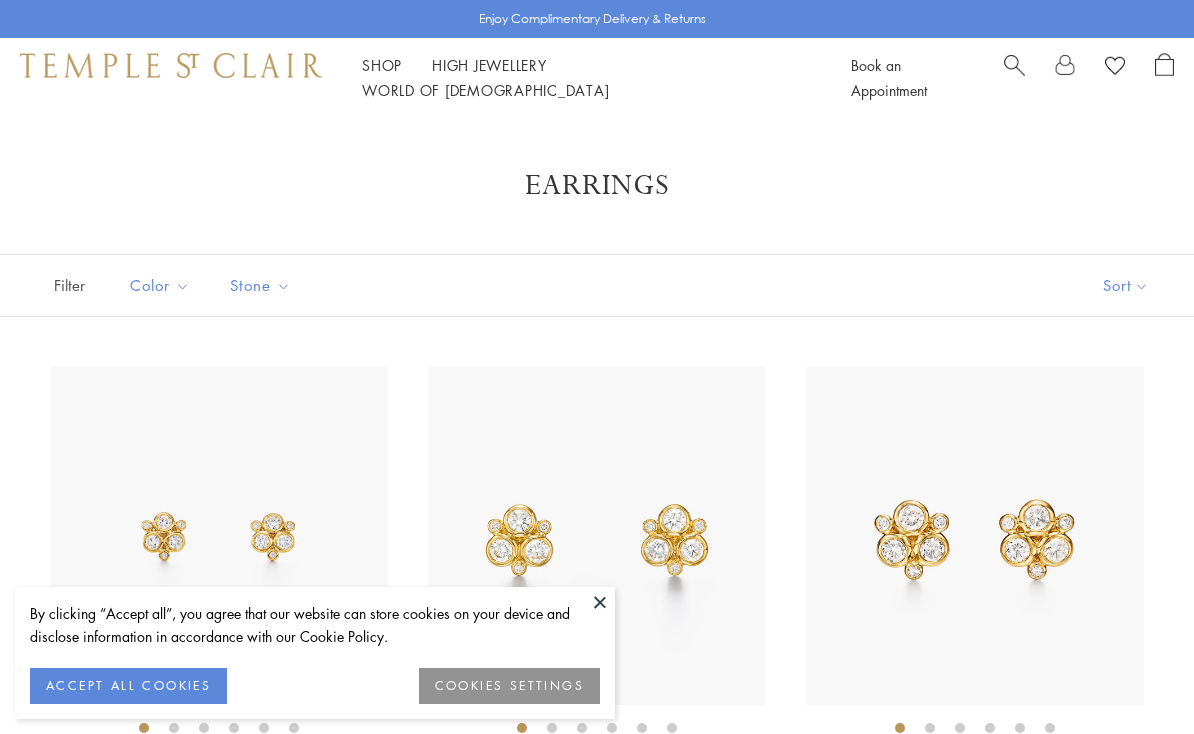 scroll, scrollTop: 0, scrollLeft: 0, axis: both 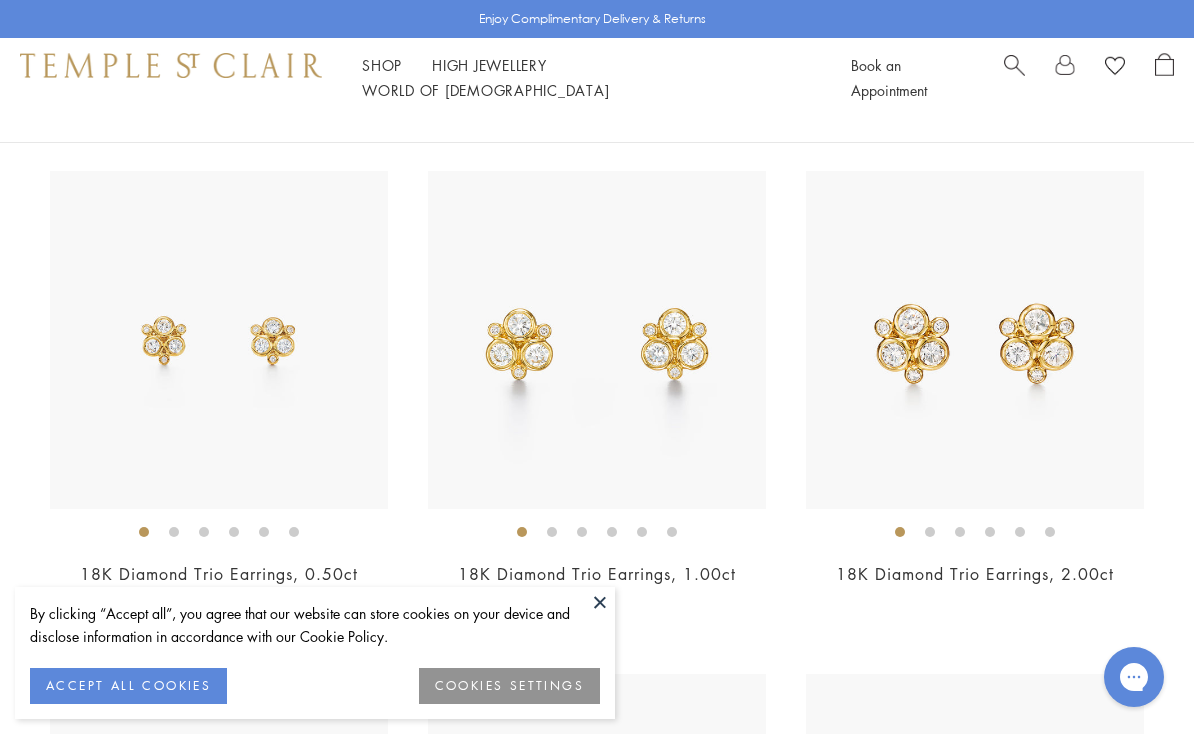 click at bounding box center [600, 602] 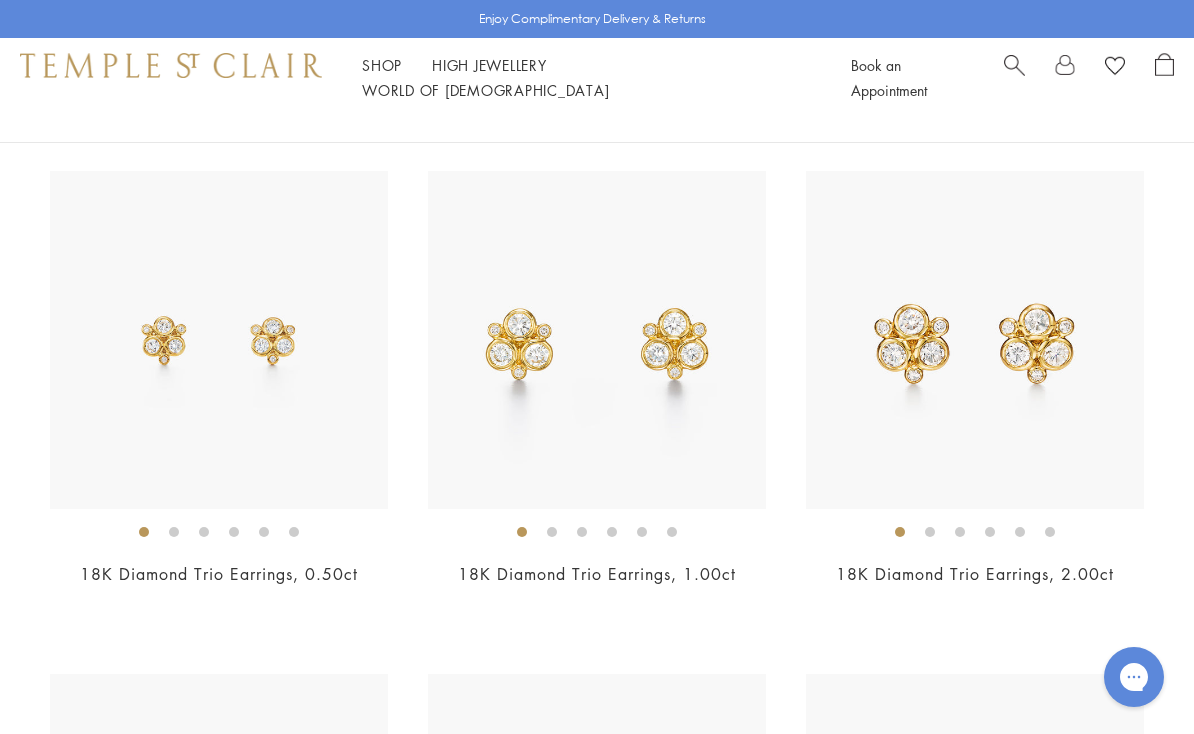 click on "$3,900" at bounding box center [219, 602] 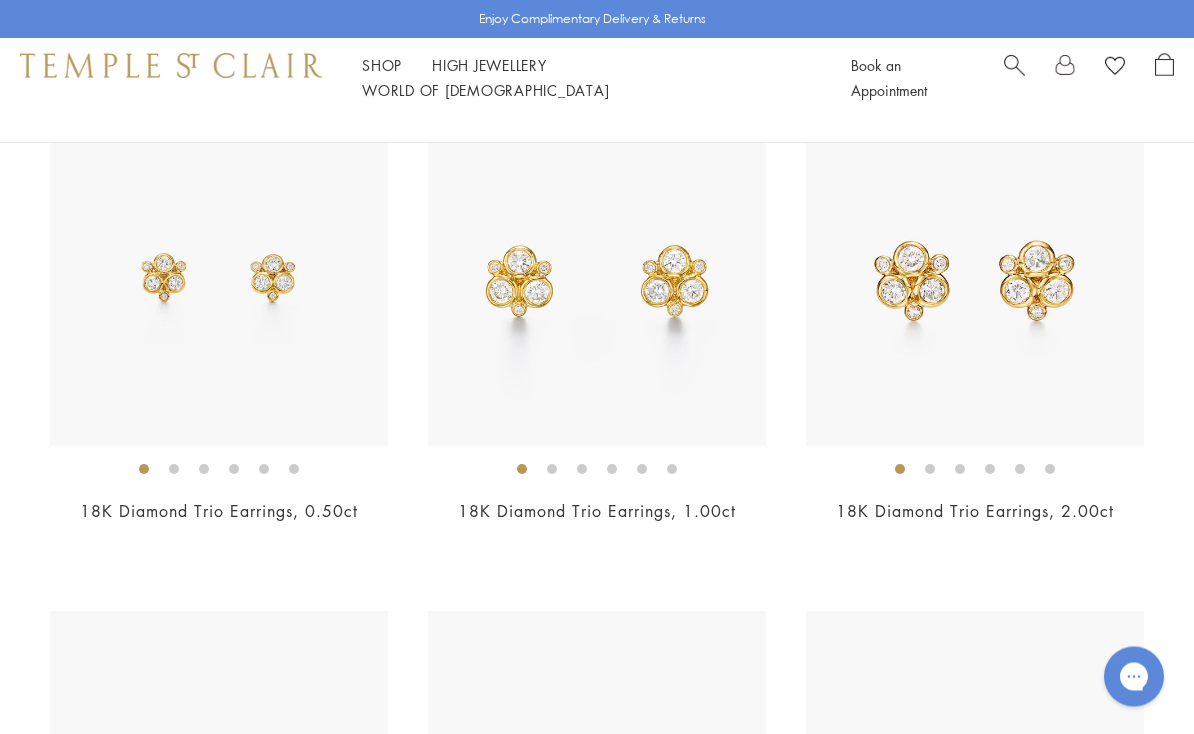 scroll, scrollTop: 284, scrollLeft: 0, axis: vertical 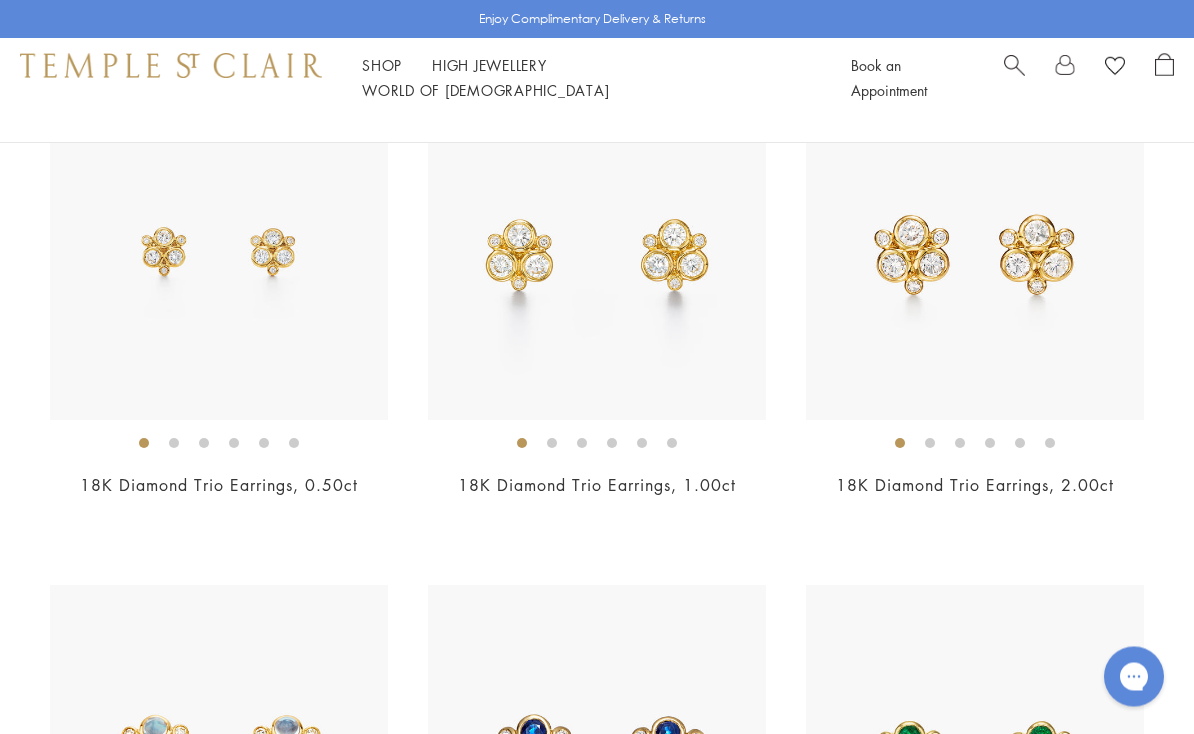 click on "New
New
New
New
New
New
New" at bounding box center [597, 4644] 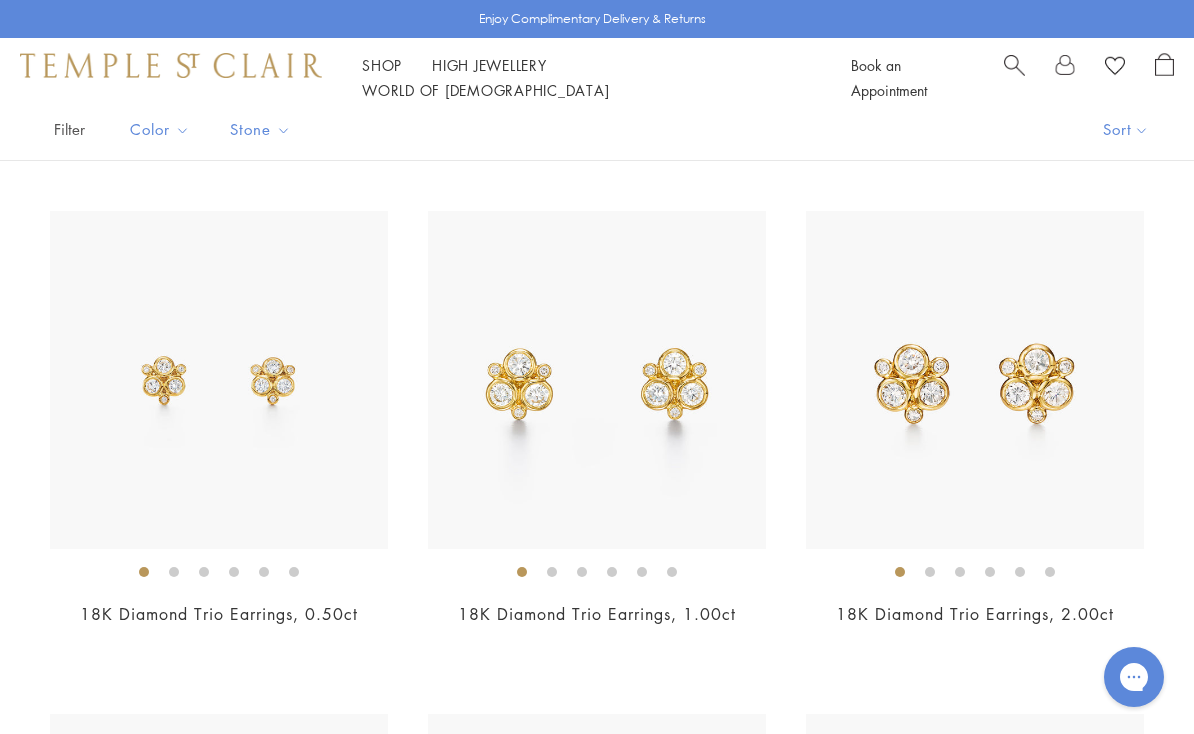 scroll, scrollTop: 157, scrollLeft: 0, axis: vertical 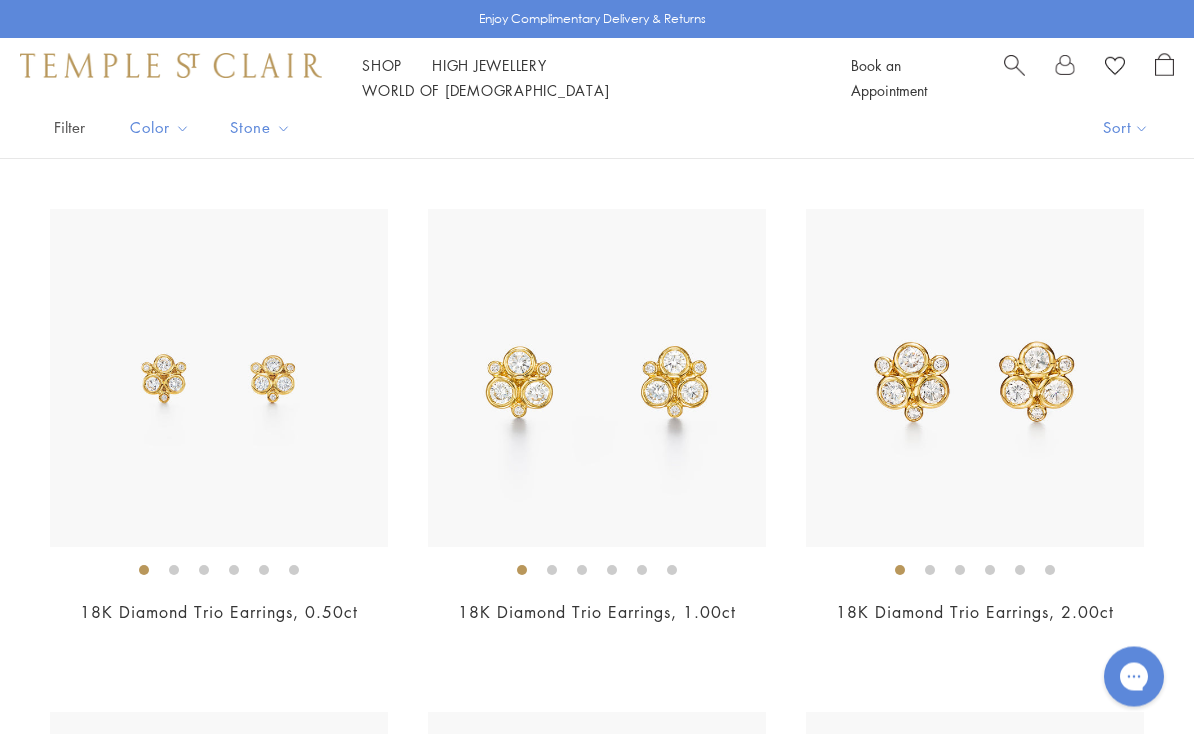 click on "$3,900" at bounding box center (219, 641) 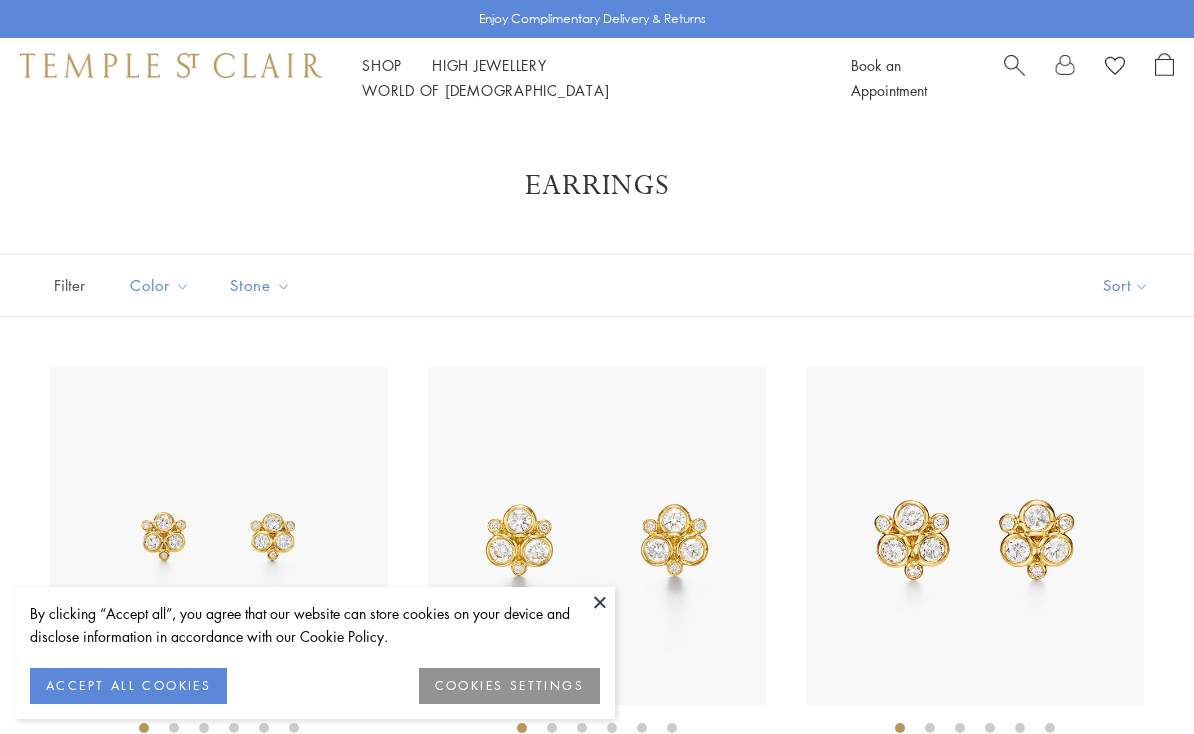 scroll, scrollTop: 0, scrollLeft: 0, axis: both 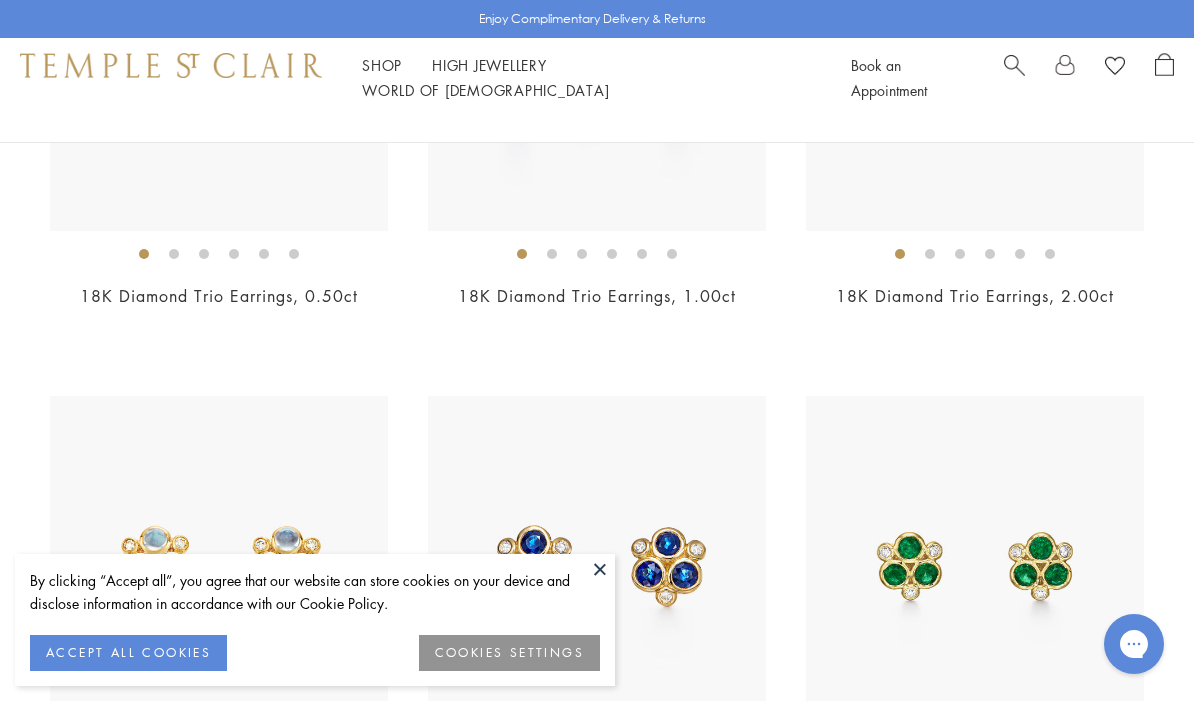 click at bounding box center (600, 569) 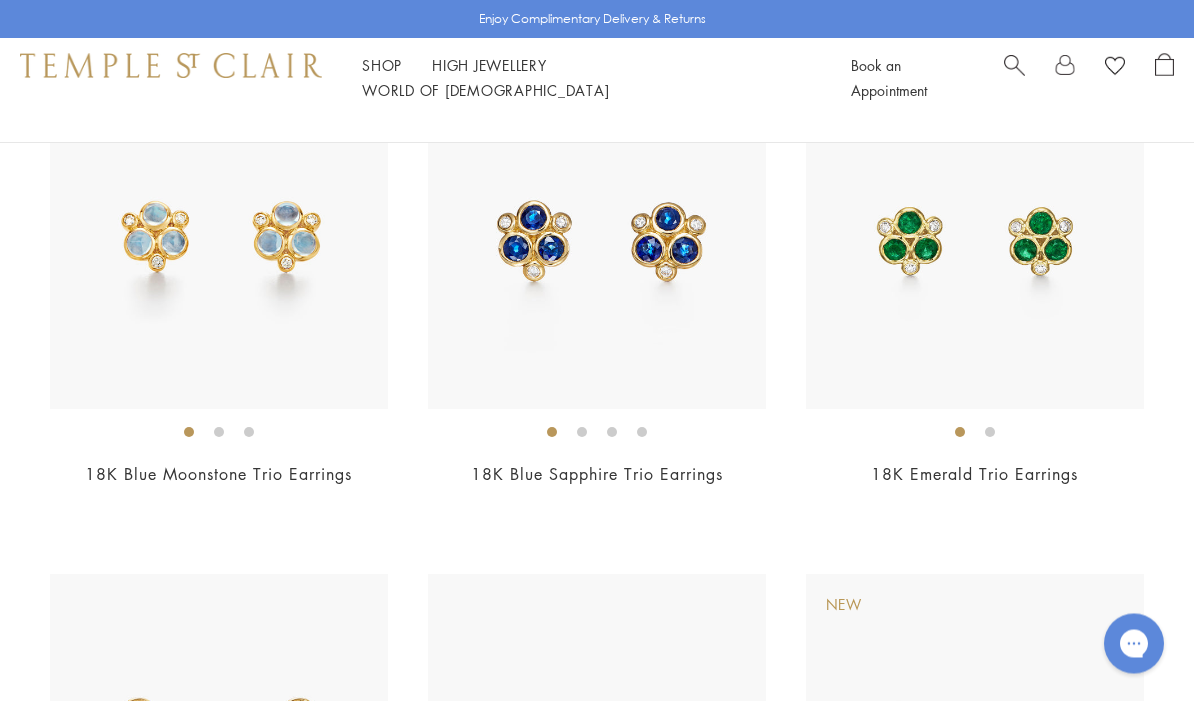 scroll, scrollTop: 799, scrollLeft: 0, axis: vertical 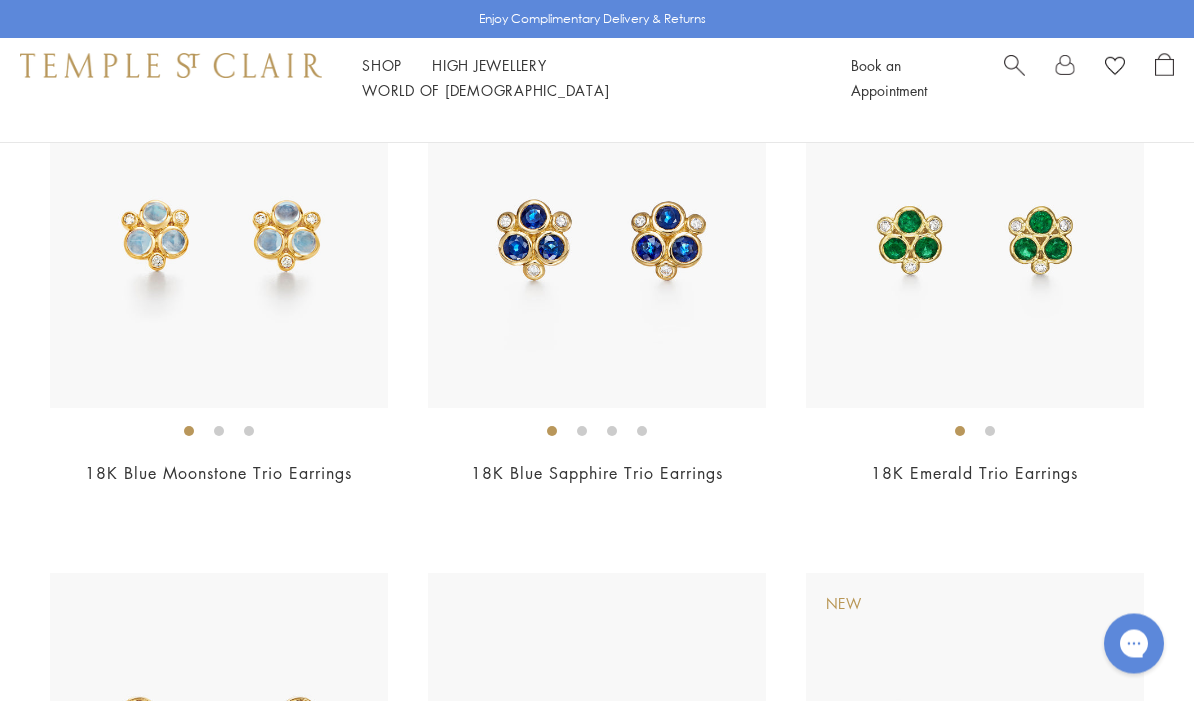 click on "$3,950" at bounding box center [219, 502] 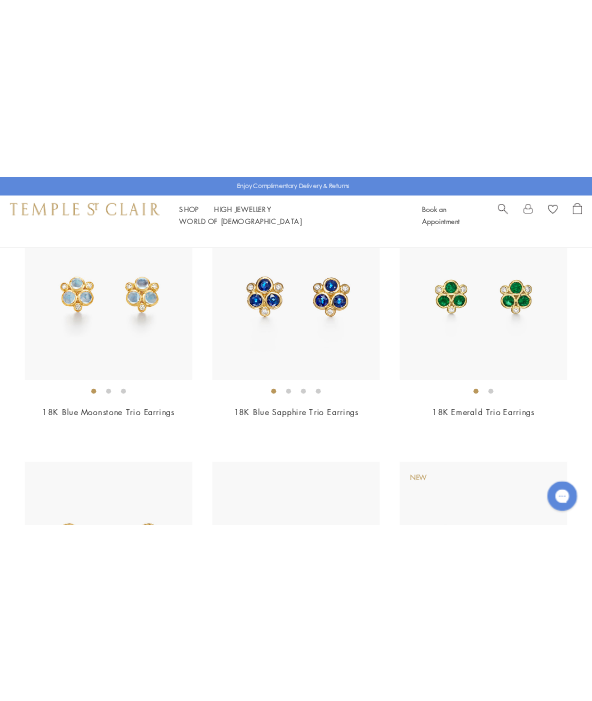 scroll, scrollTop: 1153, scrollLeft: 0, axis: vertical 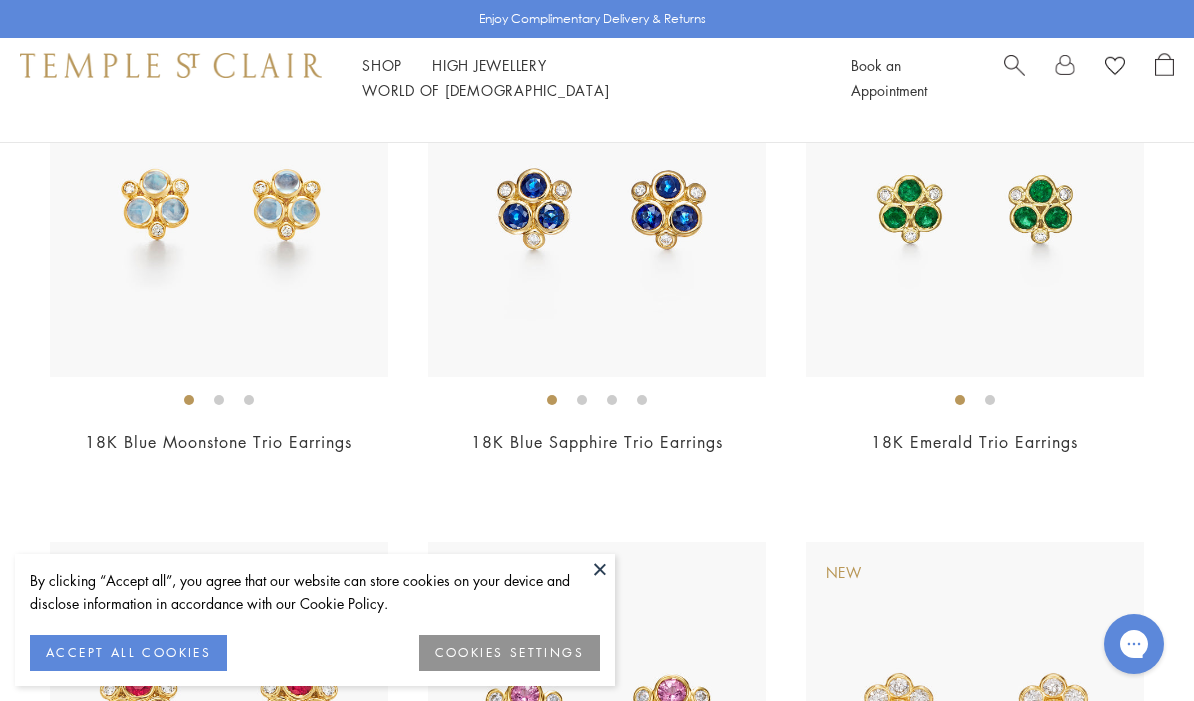 click on "$3,950" at bounding box center (219, 470) 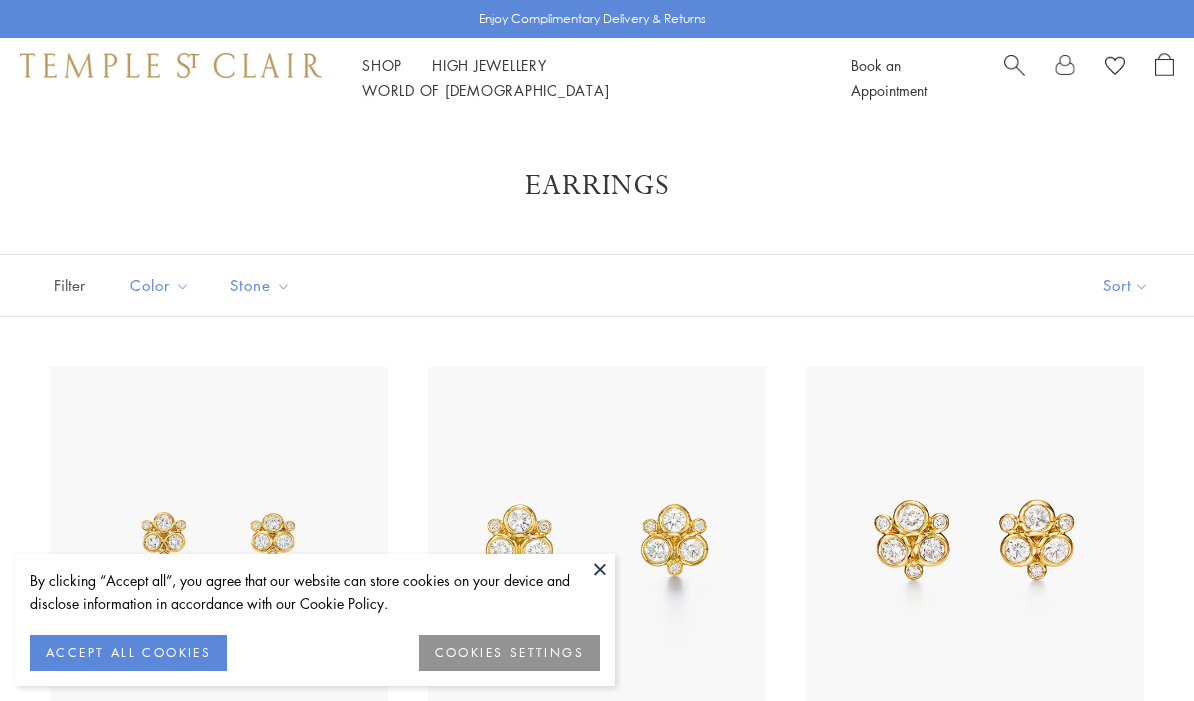 scroll, scrollTop: 0, scrollLeft: 0, axis: both 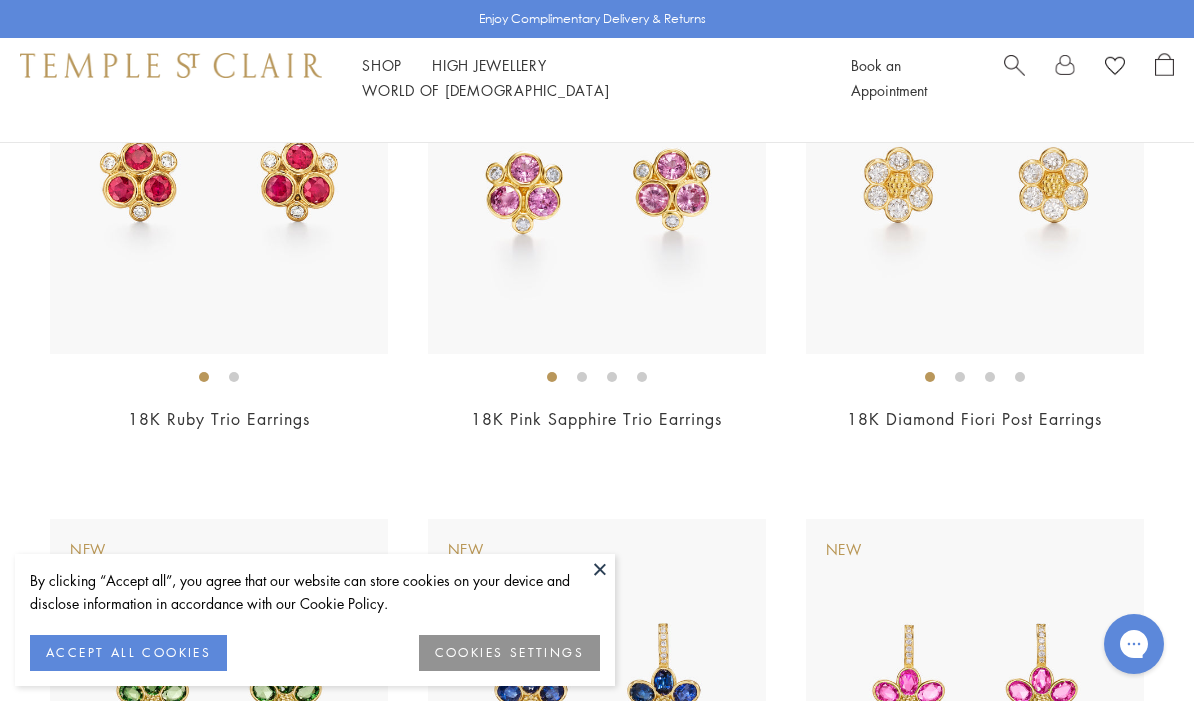 click on "New
New
New
New
New
New
New" at bounding box center (597, 3571) 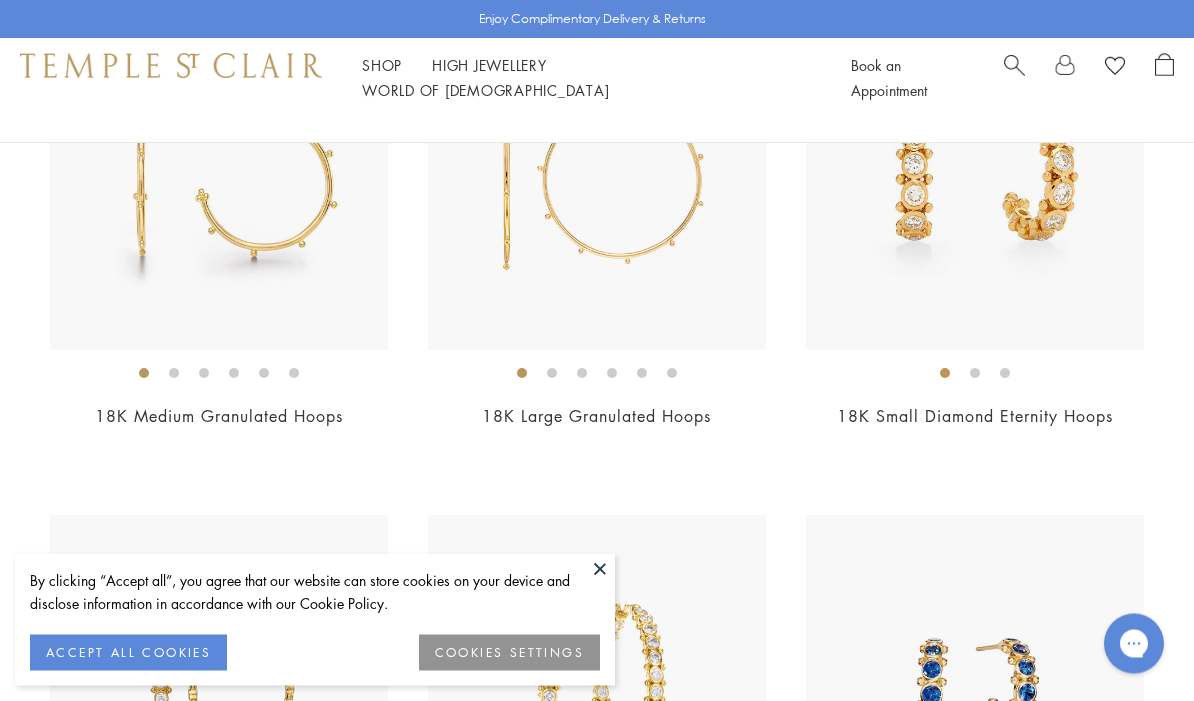 scroll, scrollTop: 4430, scrollLeft: 0, axis: vertical 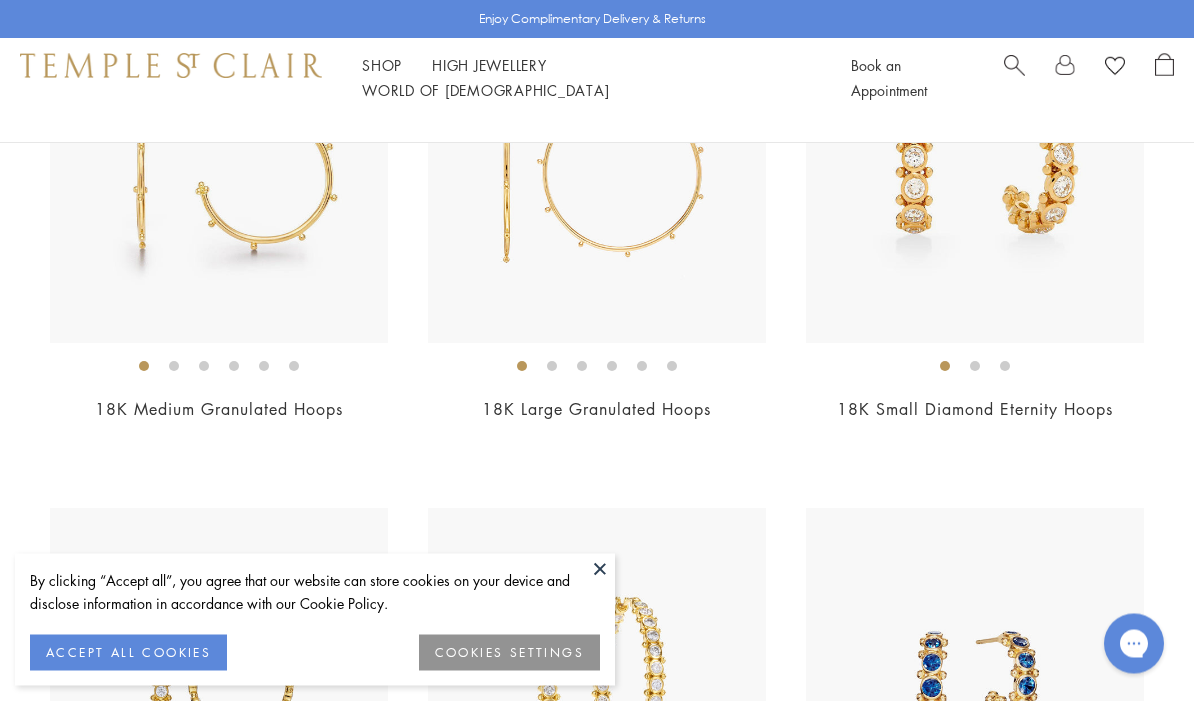 click on "New
New
New
New
New
New
New" at bounding box center [597, 498] 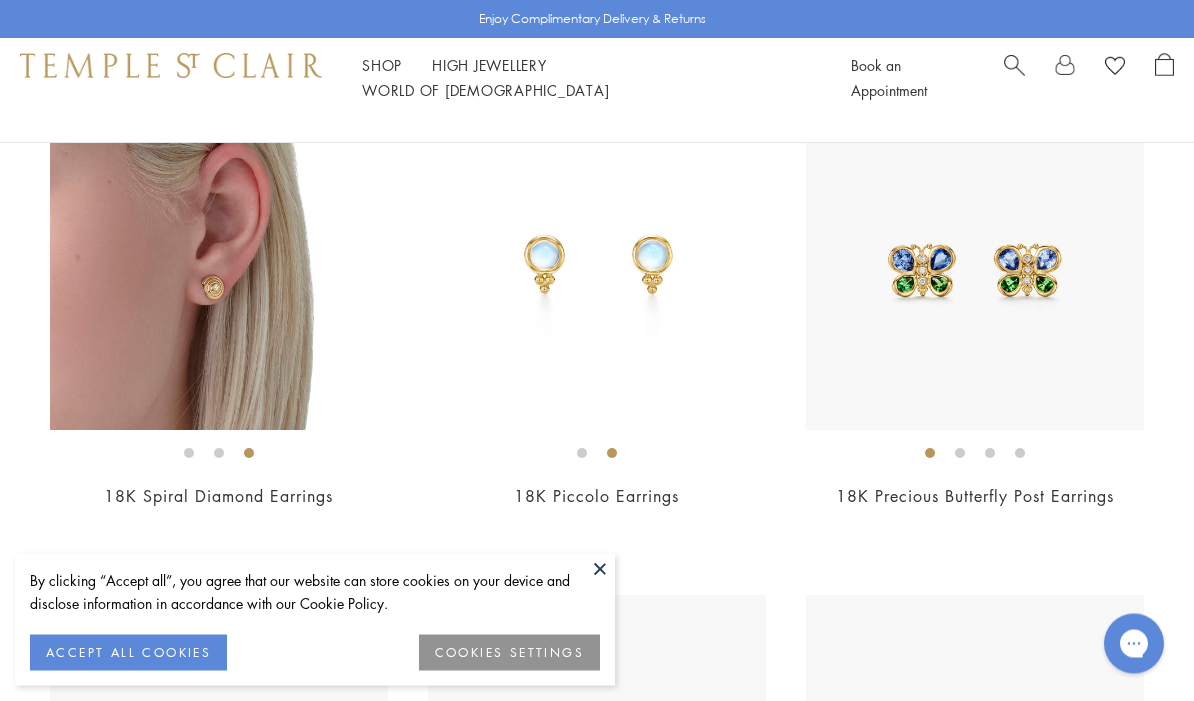 scroll, scrollTop: 5818, scrollLeft: 0, axis: vertical 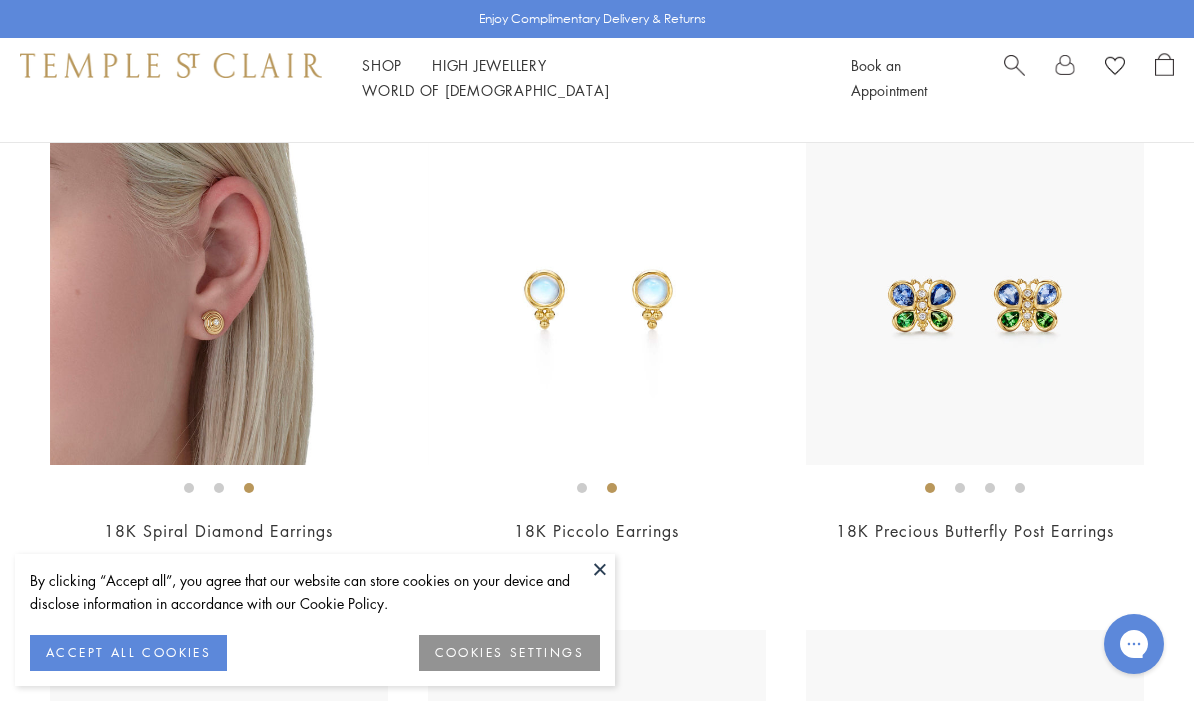 click on "$5,950" at bounding box center (975, 558) 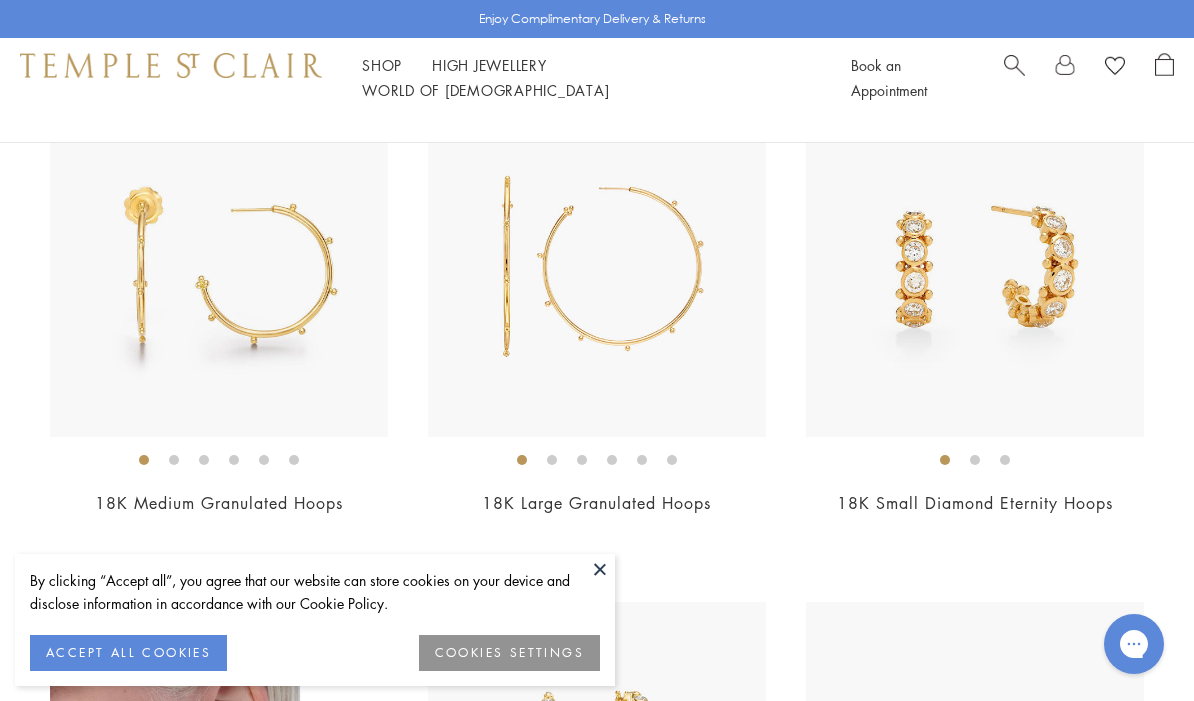 scroll, scrollTop: 4333, scrollLeft: 0, axis: vertical 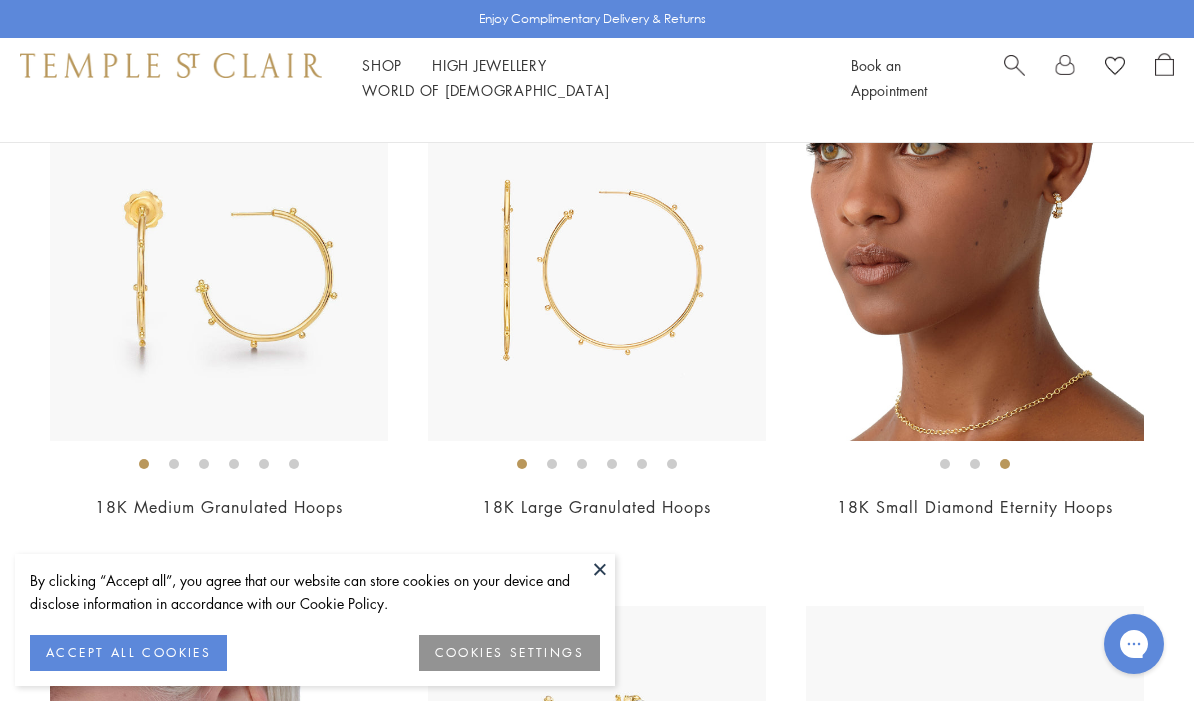 click at bounding box center (975, 272) 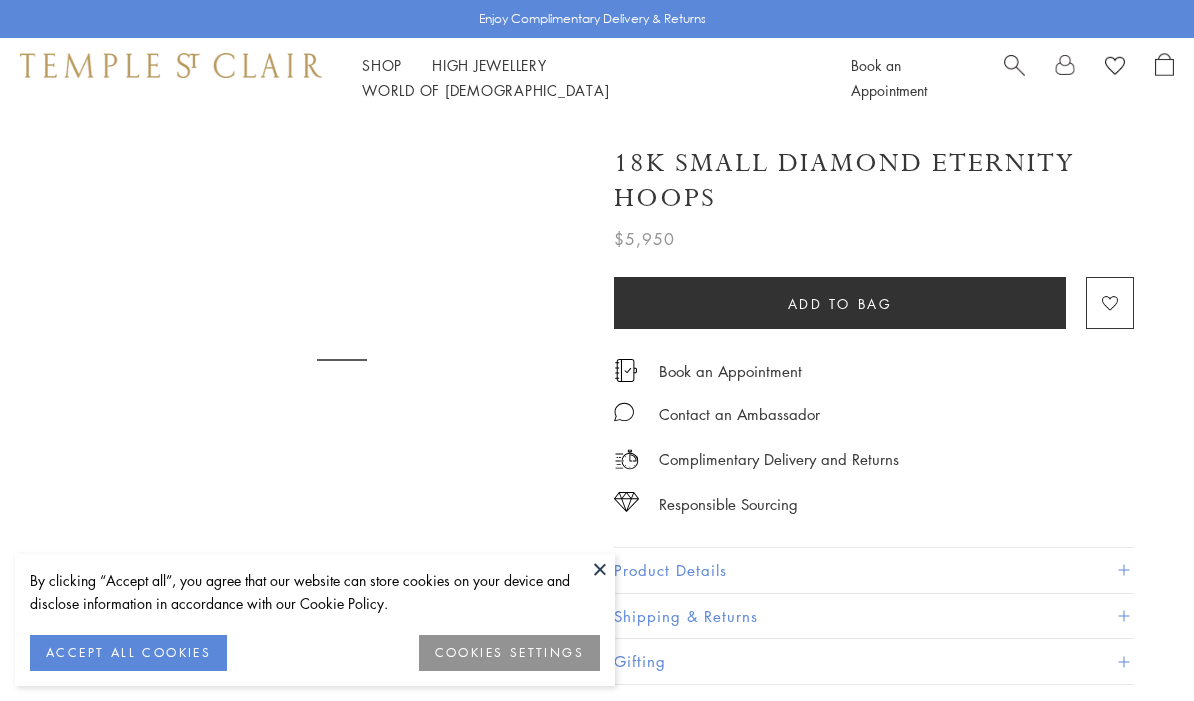 scroll, scrollTop: 0, scrollLeft: 0, axis: both 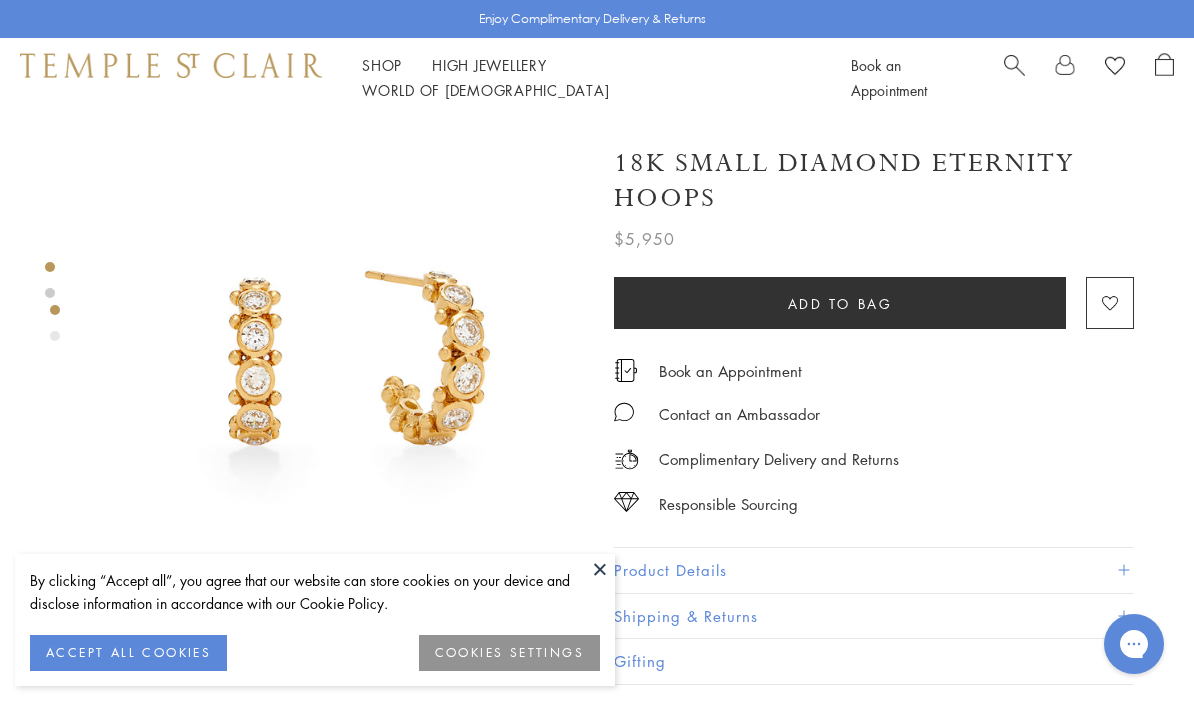 click at bounding box center (600, 569) 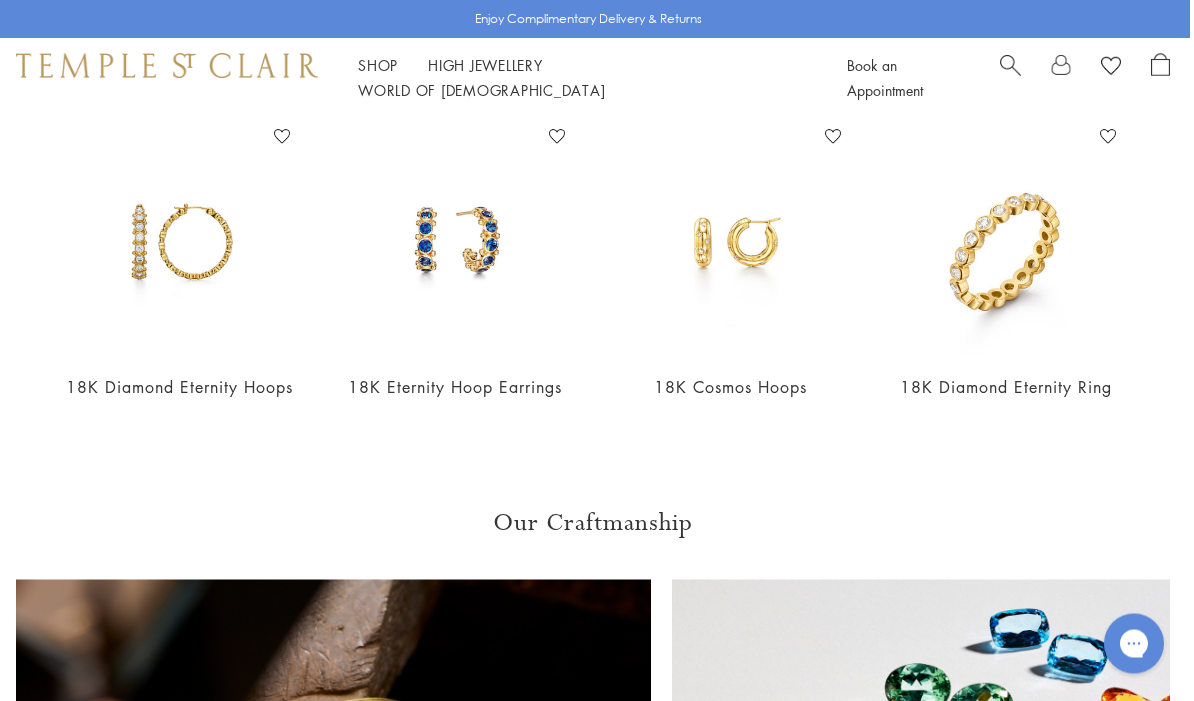 scroll, scrollTop: 1133, scrollLeft: 4, axis: both 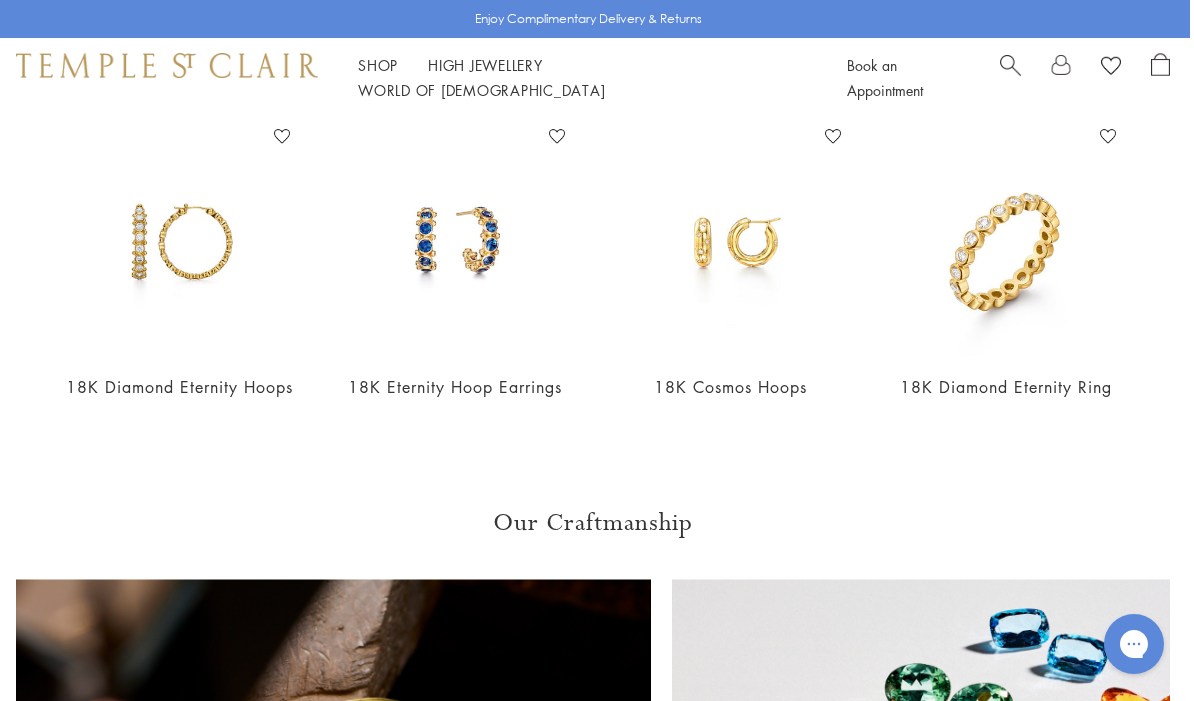 click on "18K Cosmos Hoops" at bounding box center [730, 387] 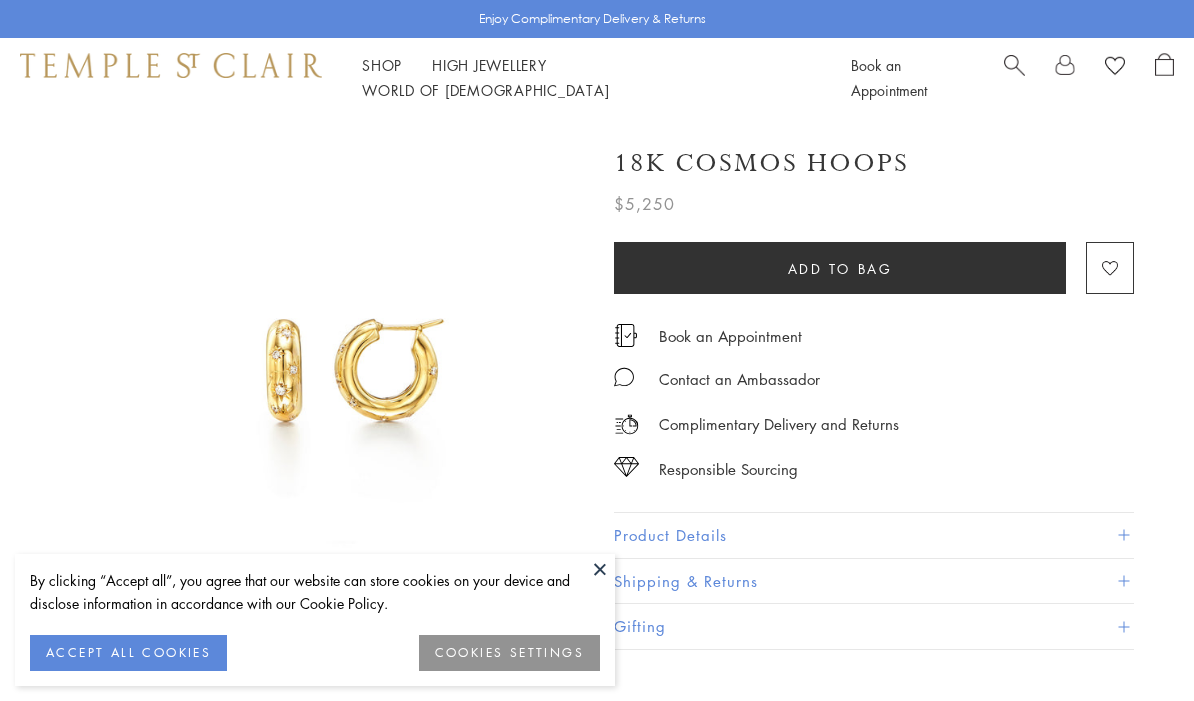 scroll, scrollTop: 0, scrollLeft: 0, axis: both 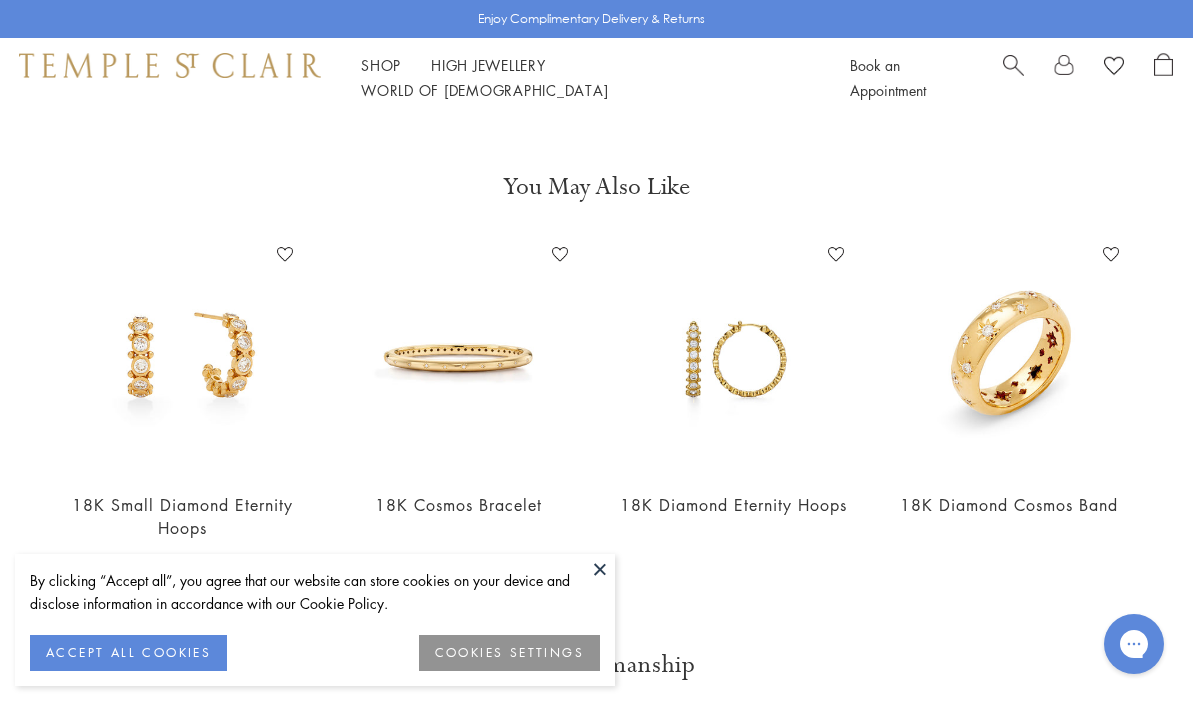 click at bounding box center [734, 356] 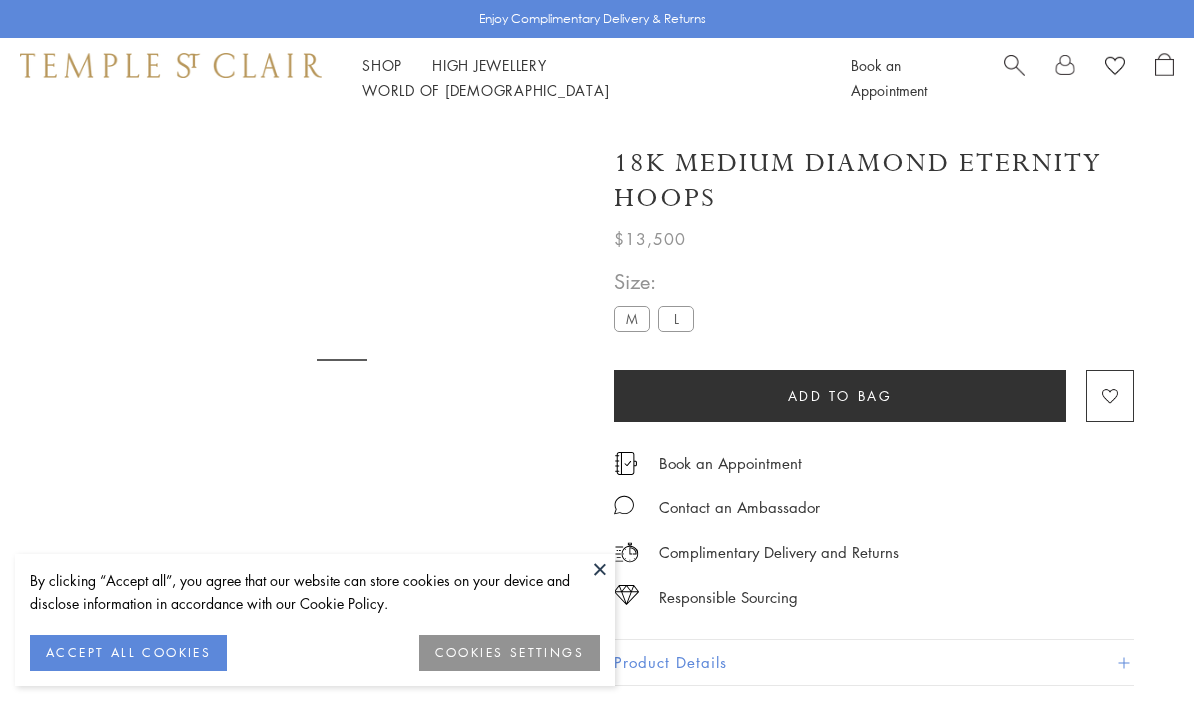 scroll, scrollTop: 9, scrollLeft: 0, axis: vertical 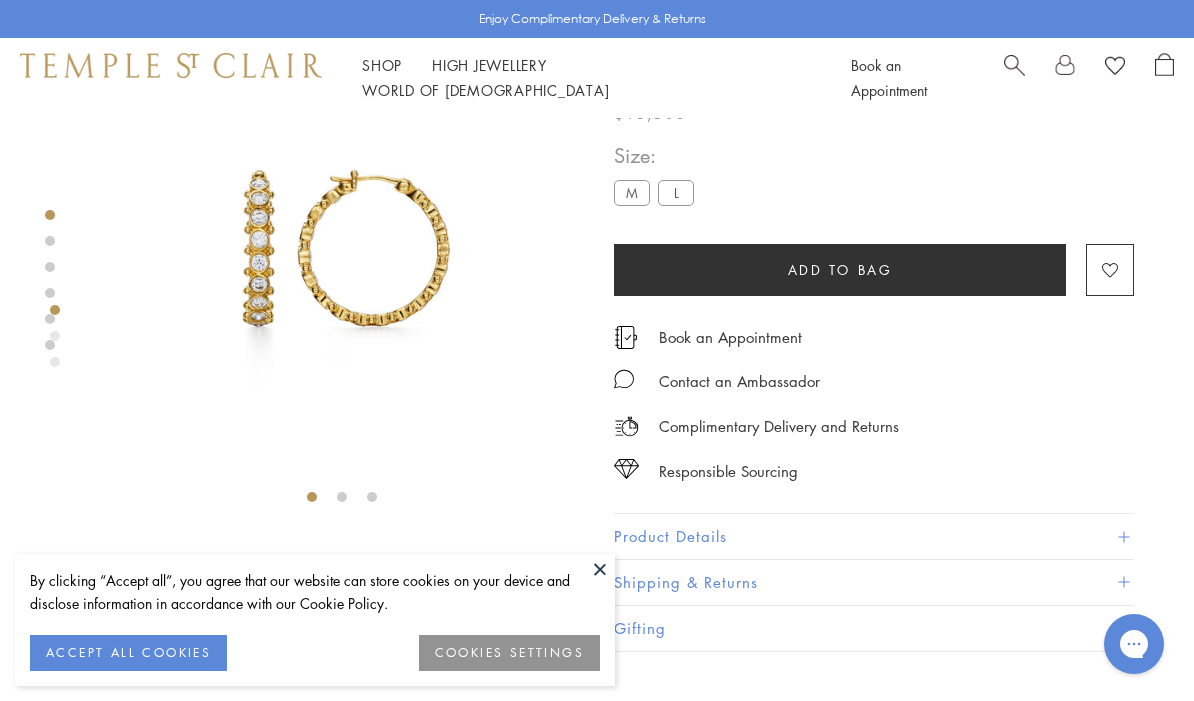 click at bounding box center [600, 569] 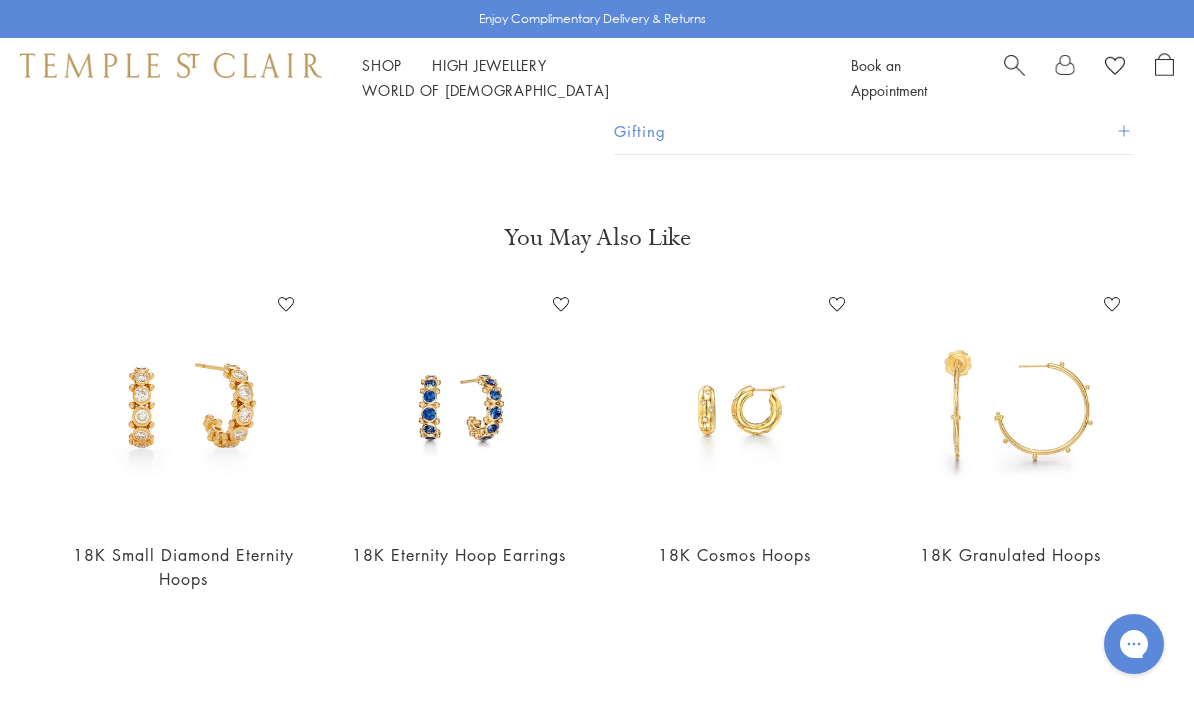 scroll, scrollTop: 667, scrollLeft: 0, axis: vertical 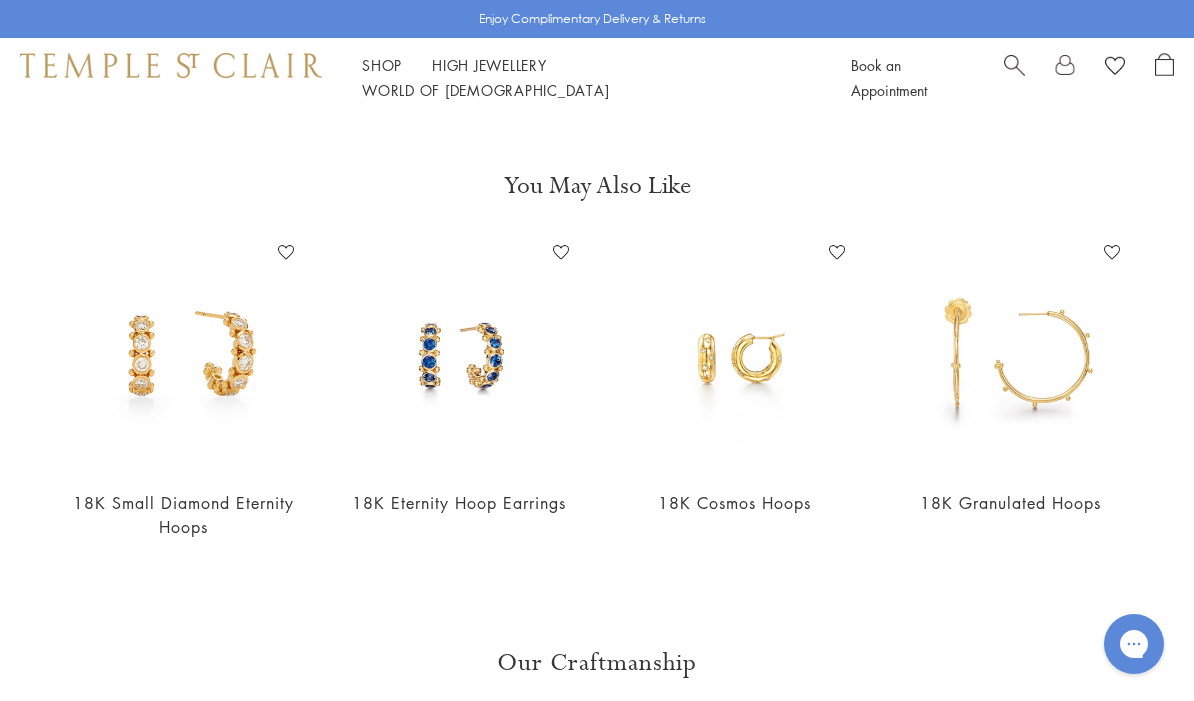 click at bounding box center [184, 355] 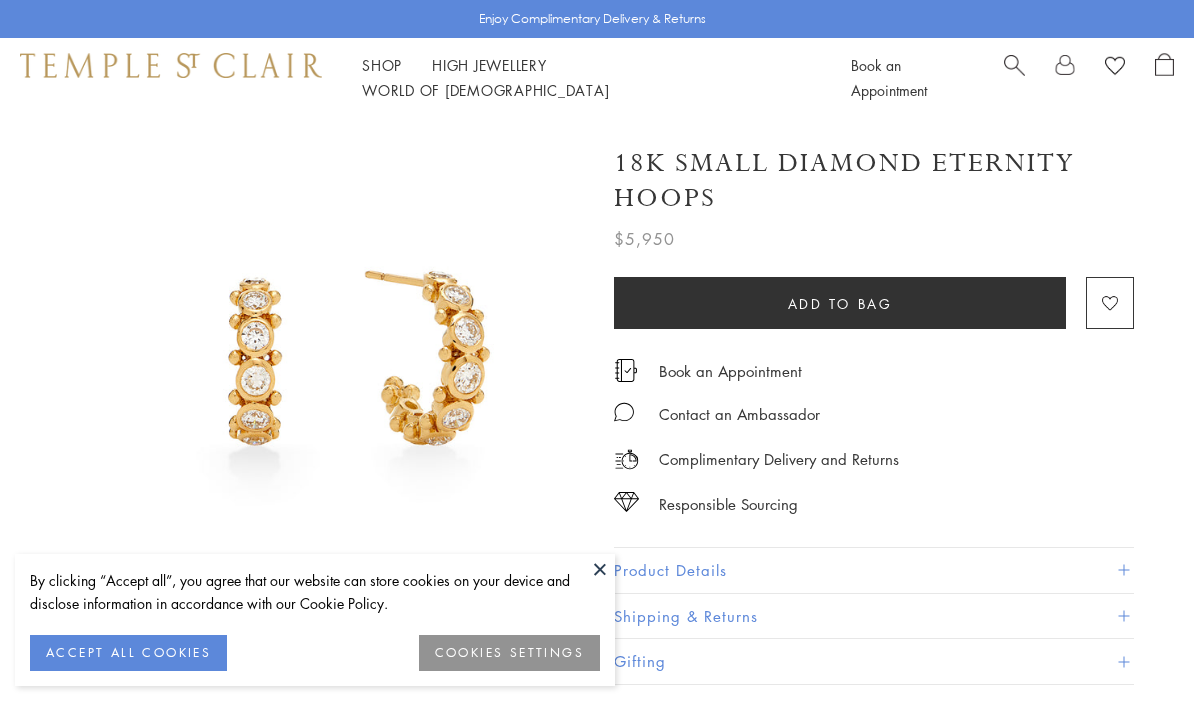 scroll, scrollTop: 0, scrollLeft: 0, axis: both 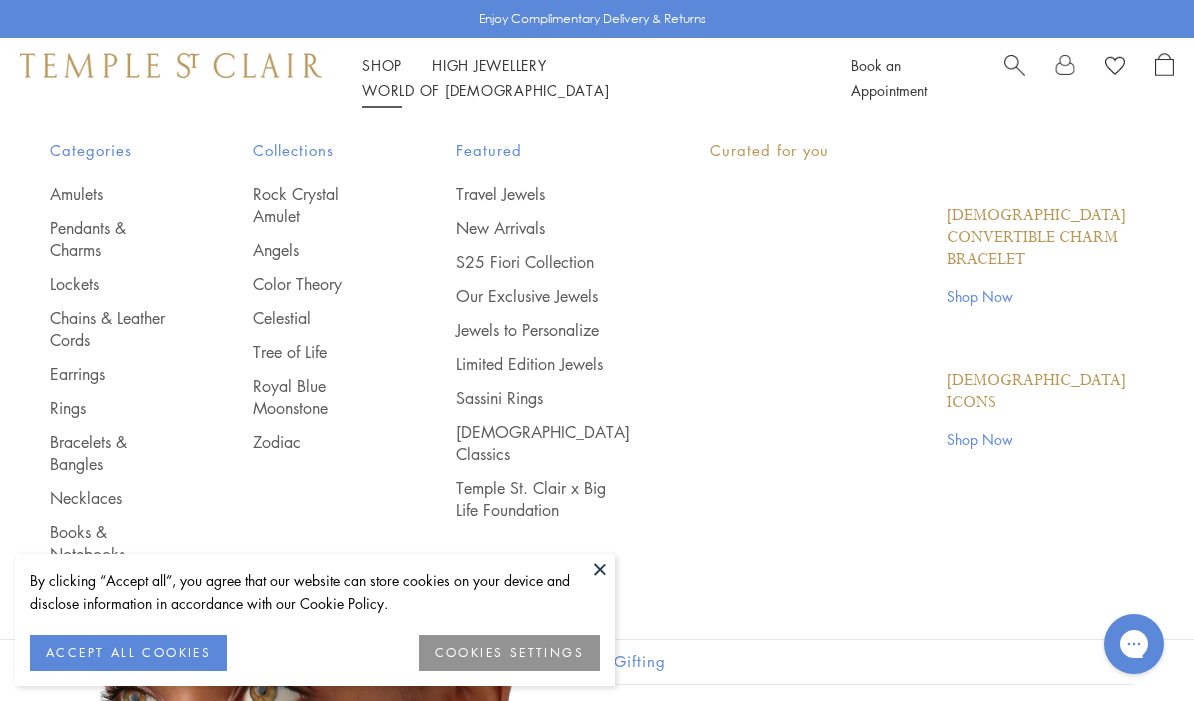click on "Shop Shop" at bounding box center [382, 65] 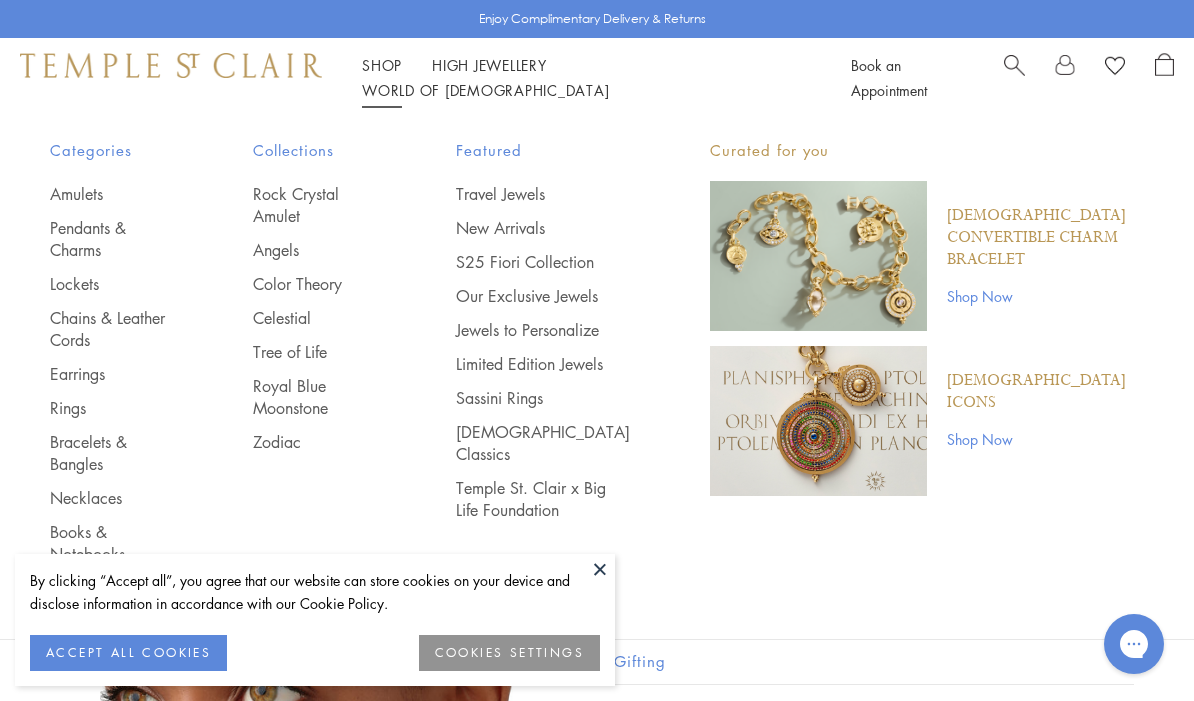 click on "Bracelets & Bangles" at bounding box center (111, 453) 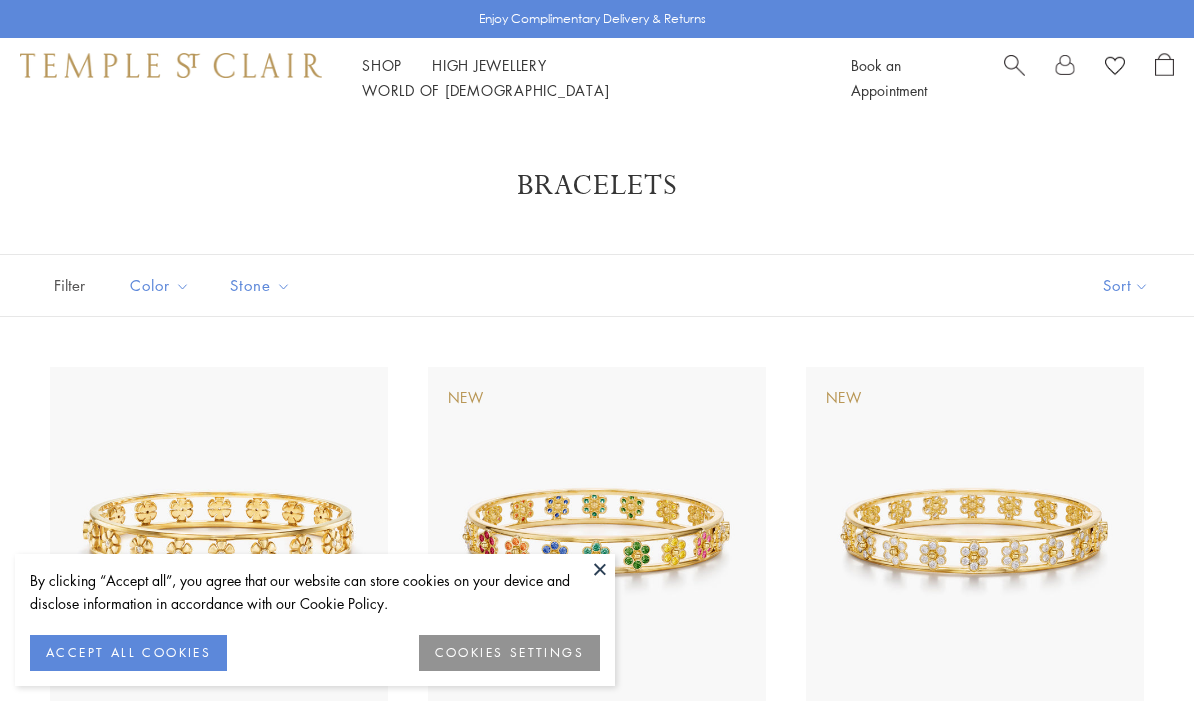 scroll, scrollTop: 0, scrollLeft: 0, axis: both 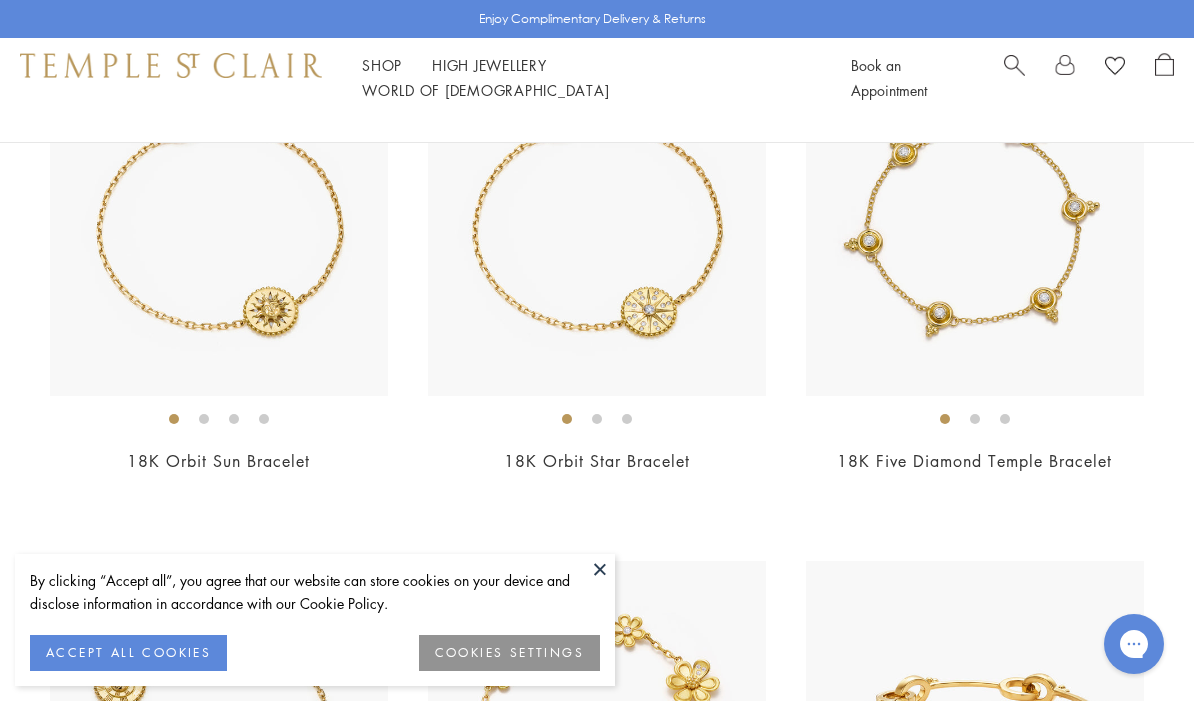 click on "$3,250" at bounding box center [975, 489] 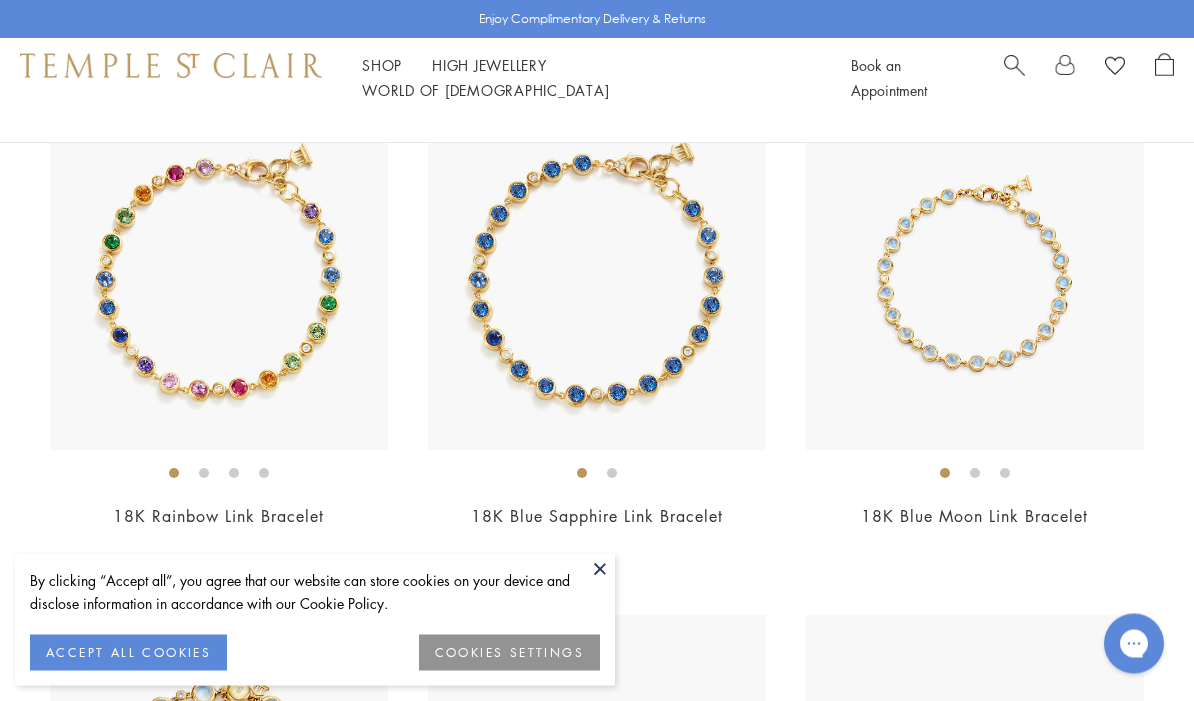 scroll, scrollTop: 4305, scrollLeft: 0, axis: vertical 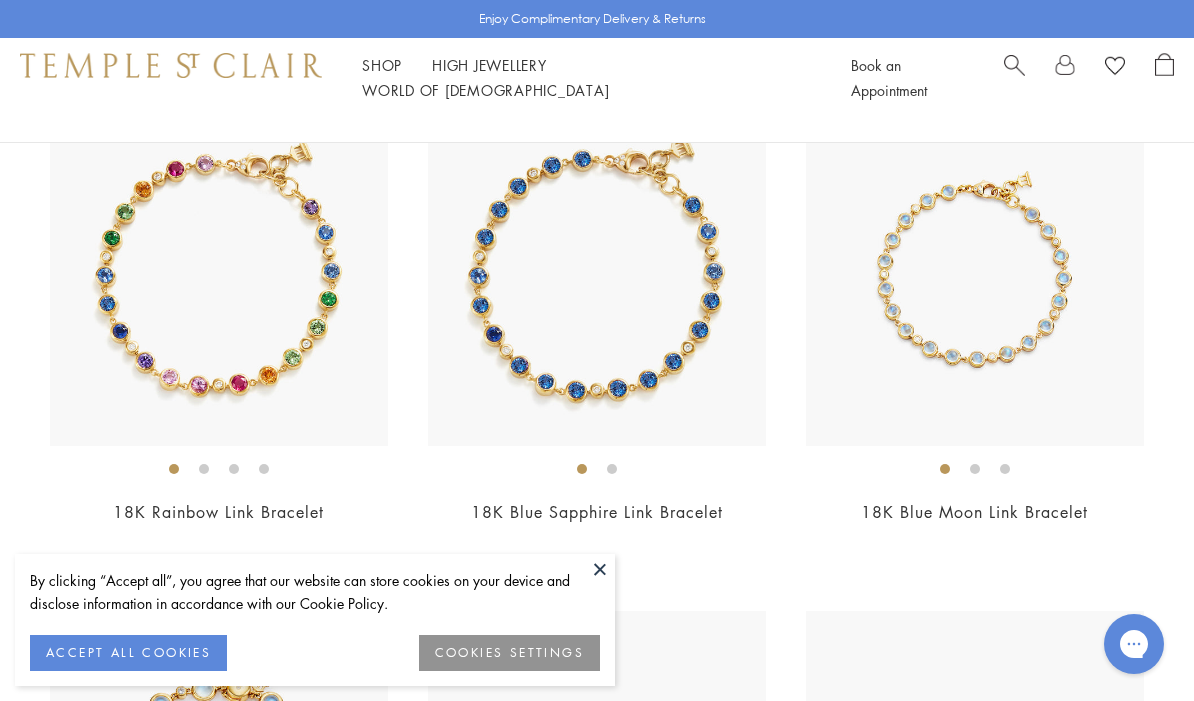 click on "18K Blue Moon Link Bracelet" at bounding box center [974, 512] 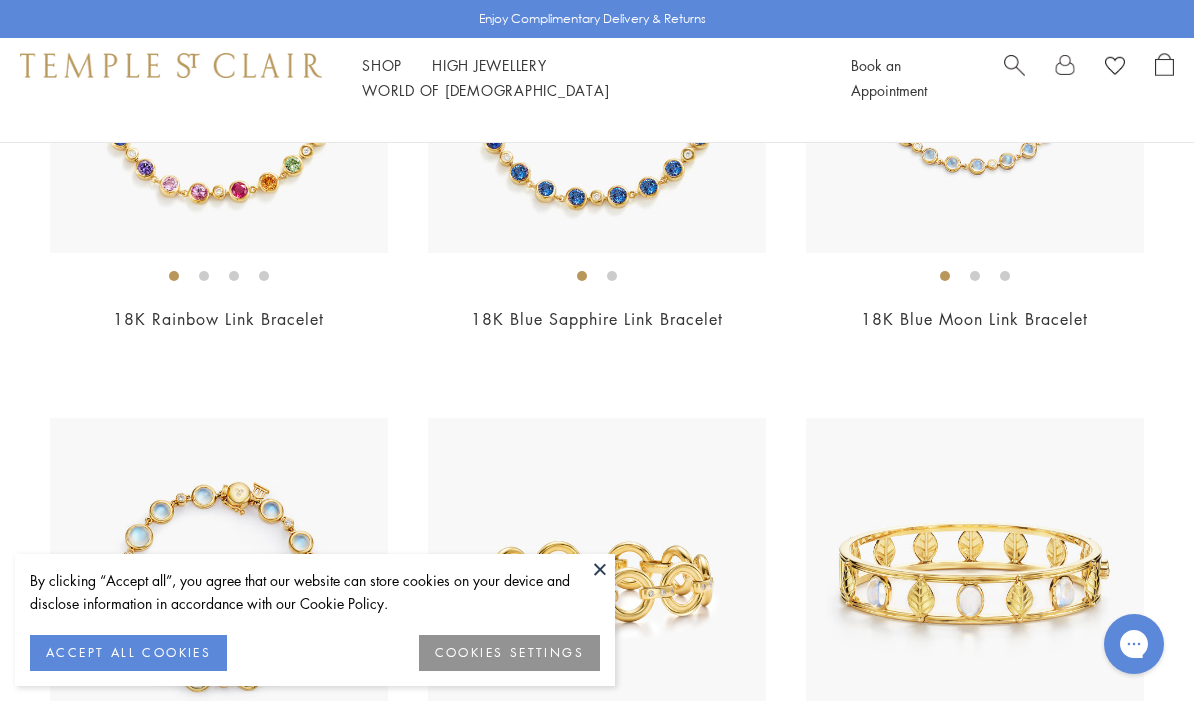 scroll, scrollTop: 4497, scrollLeft: 0, axis: vertical 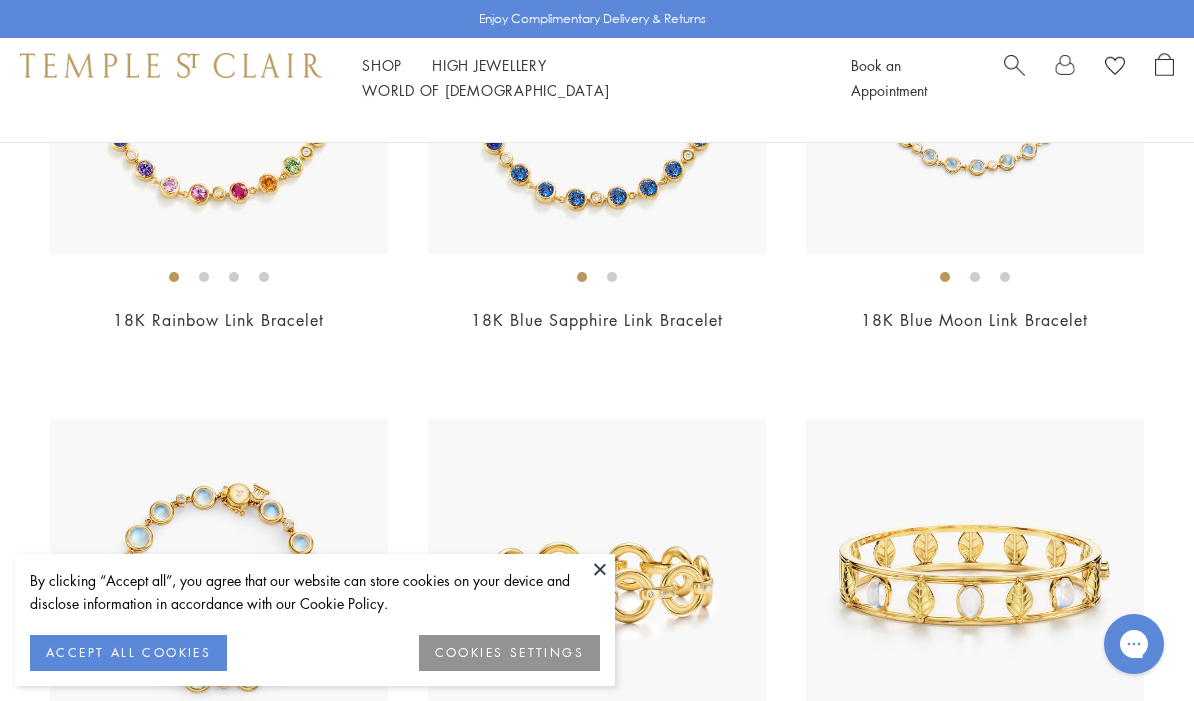 click on "Shop Shop" at bounding box center [382, 65] 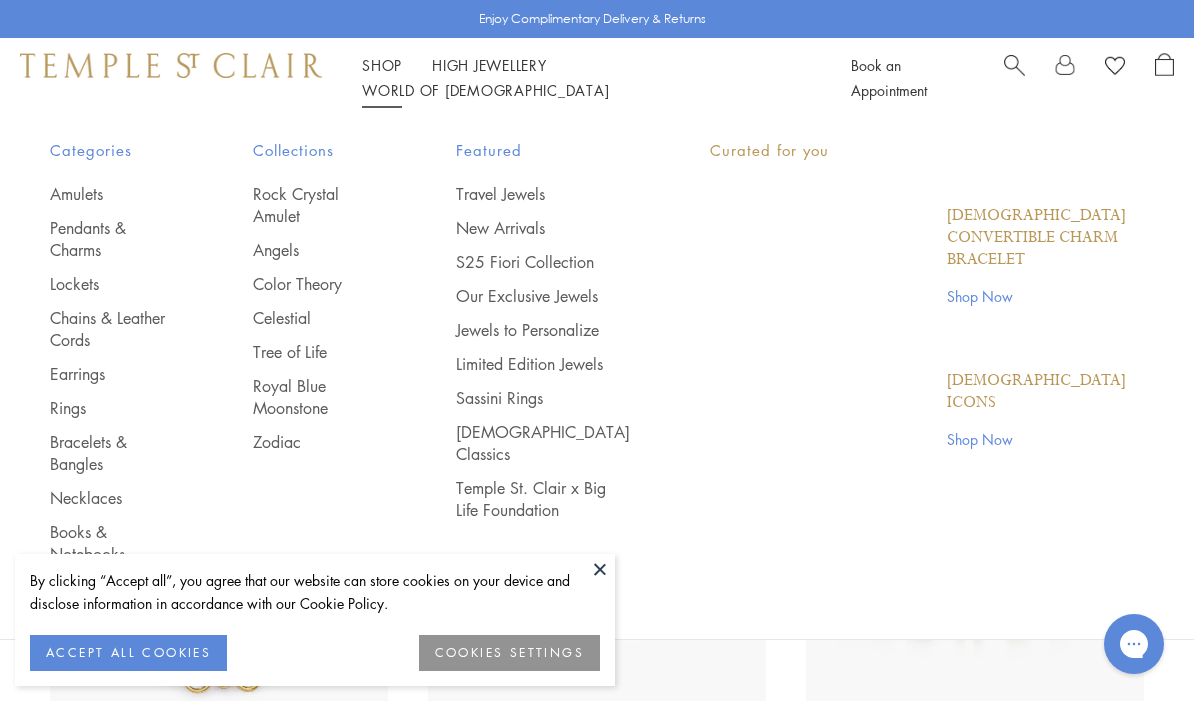 scroll, scrollTop: 0, scrollLeft: 0, axis: both 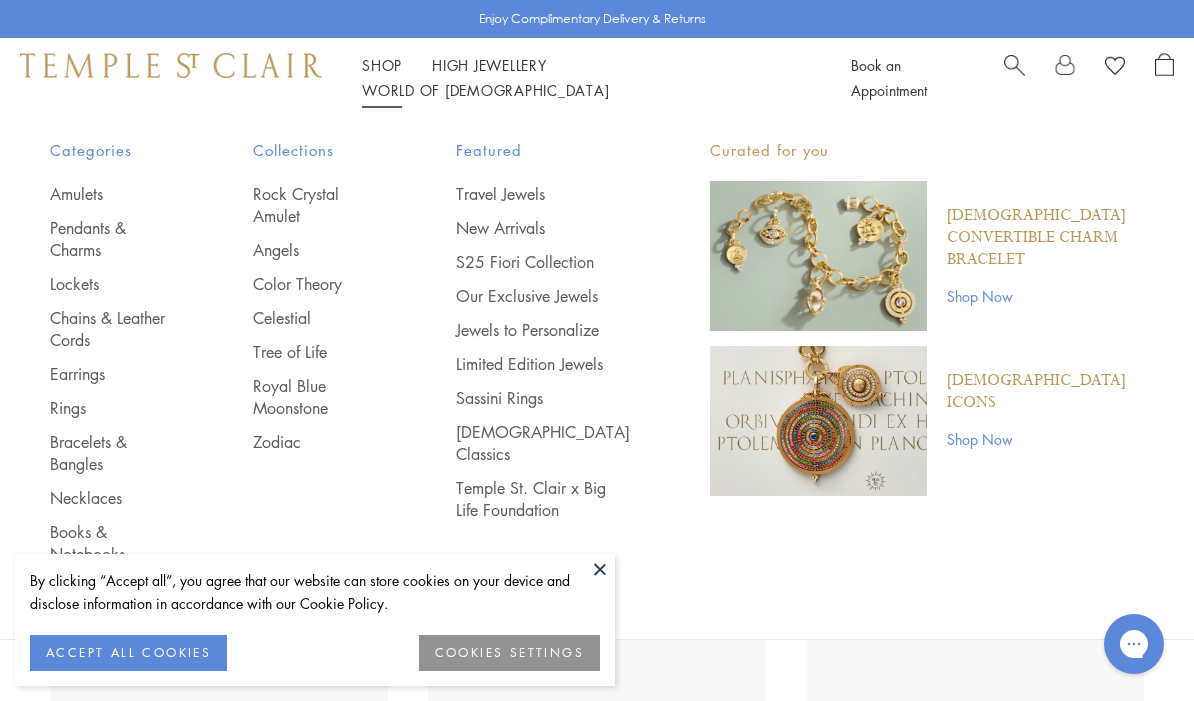 click on "Royal Blue Moonstone" at bounding box center [314, 397] 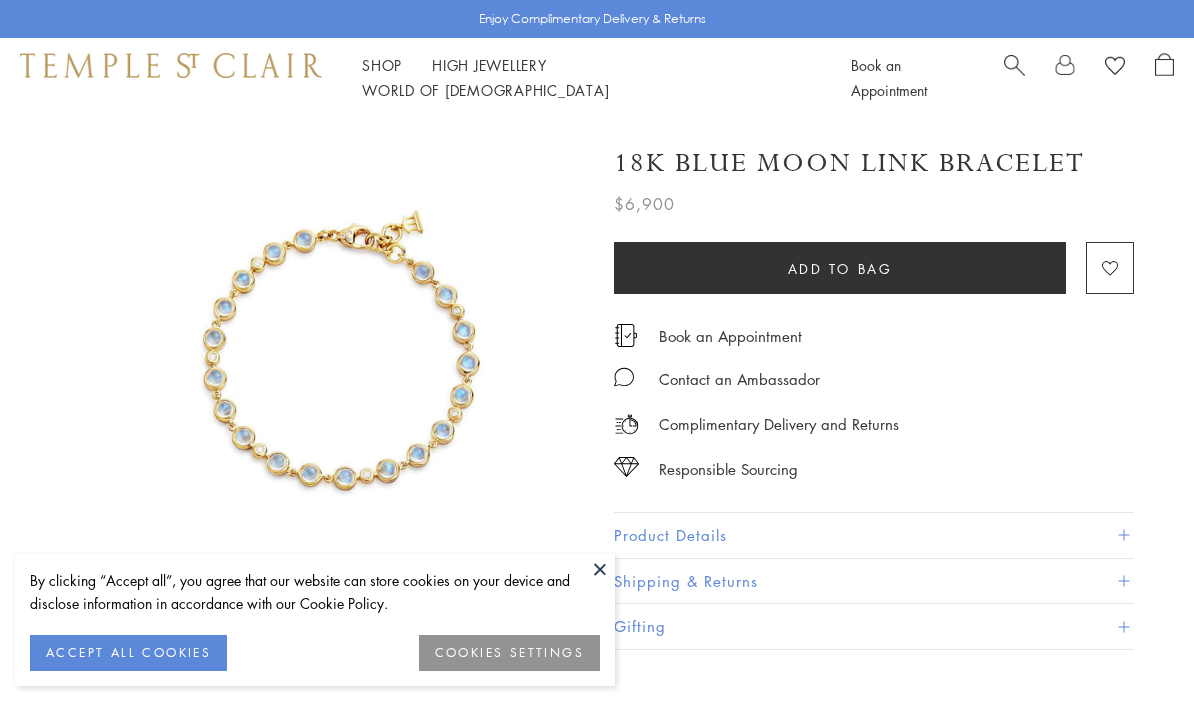scroll, scrollTop: 0, scrollLeft: 0, axis: both 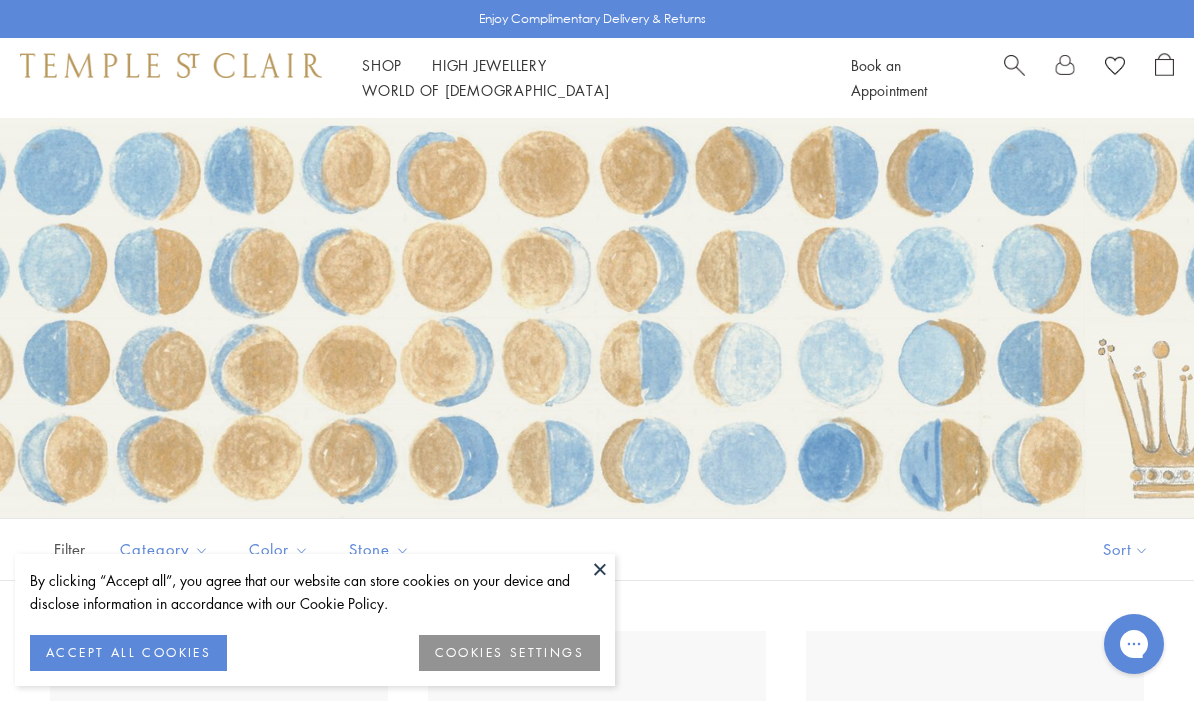 click at bounding box center [600, 569] 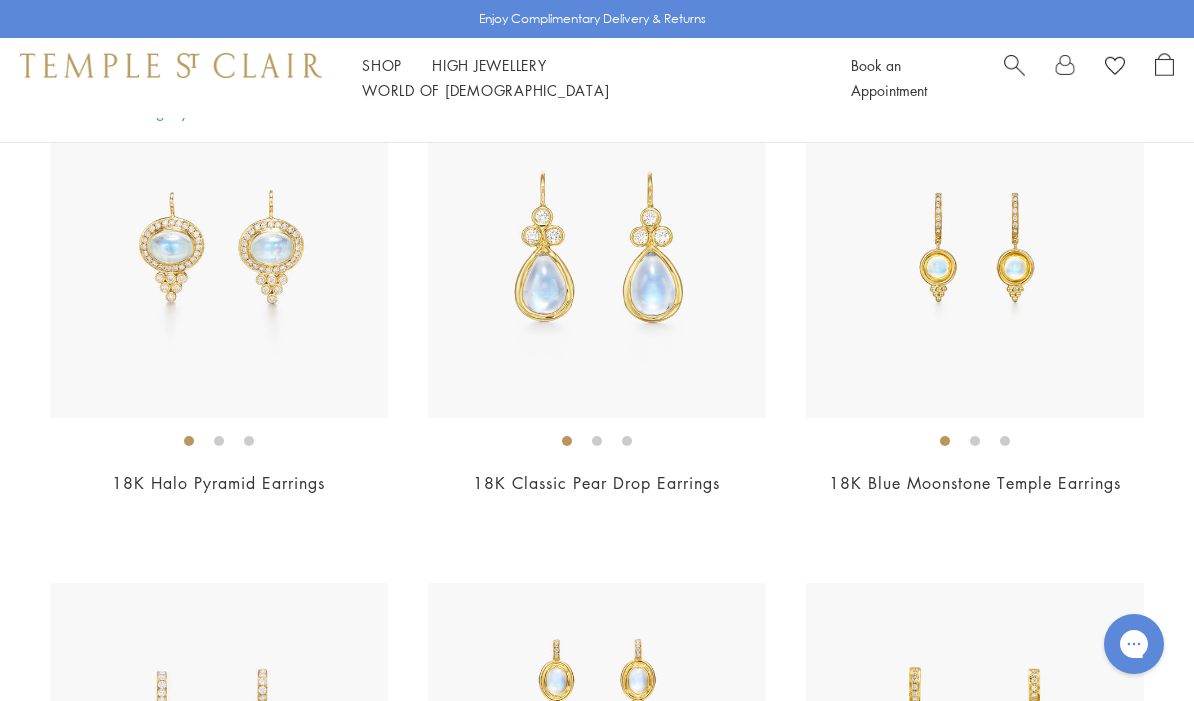 scroll, scrollTop: 1601, scrollLeft: 0, axis: vertical 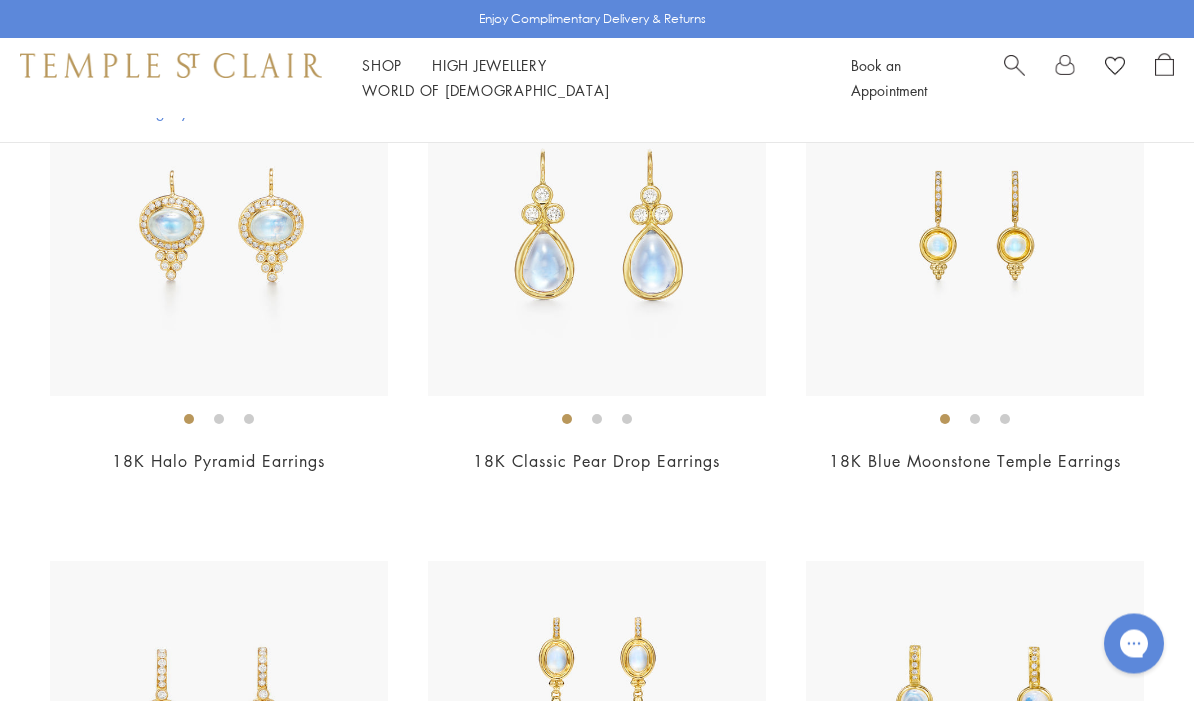 click on "$3,500" at bounding box center (975, 490) 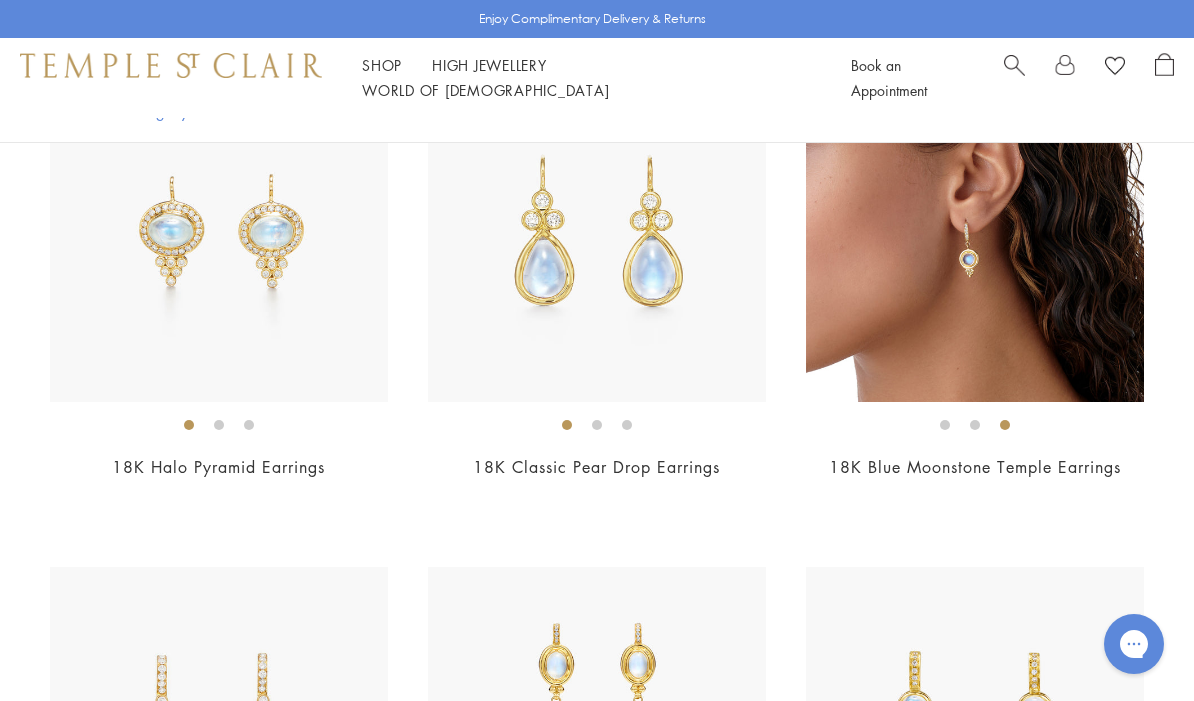 click at bounding box center (975, 233) 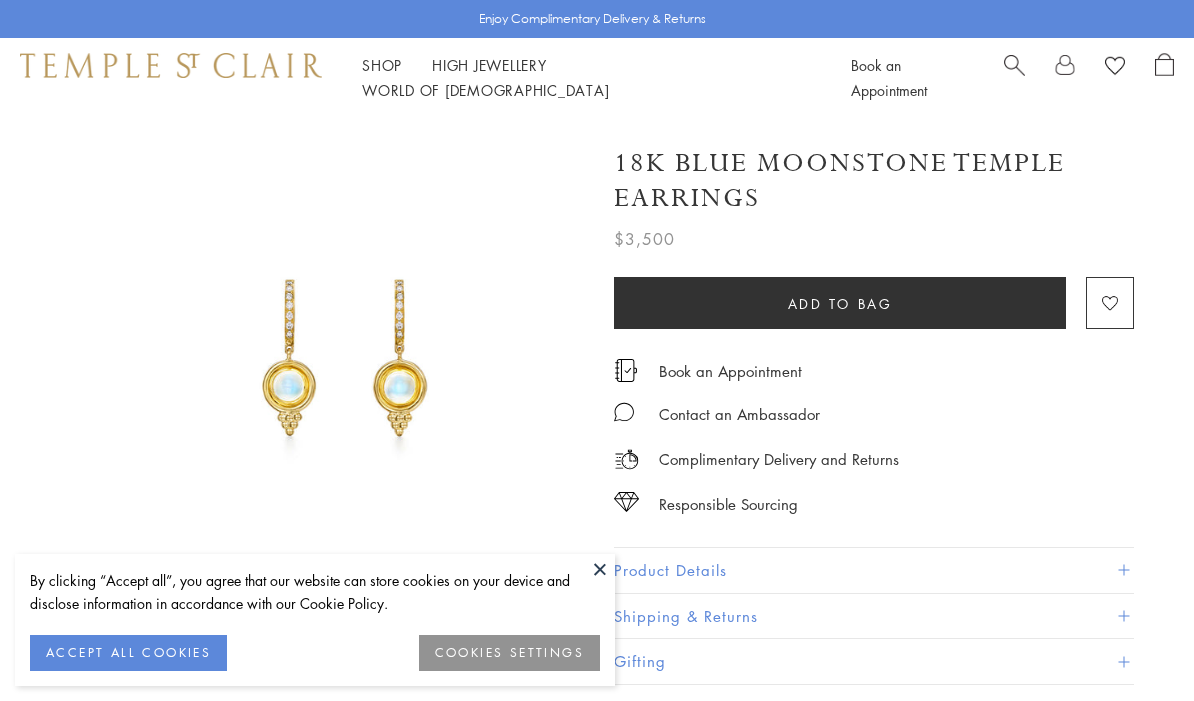 scroll, scrollTop: 0, scrollLeft: 0, axis: both 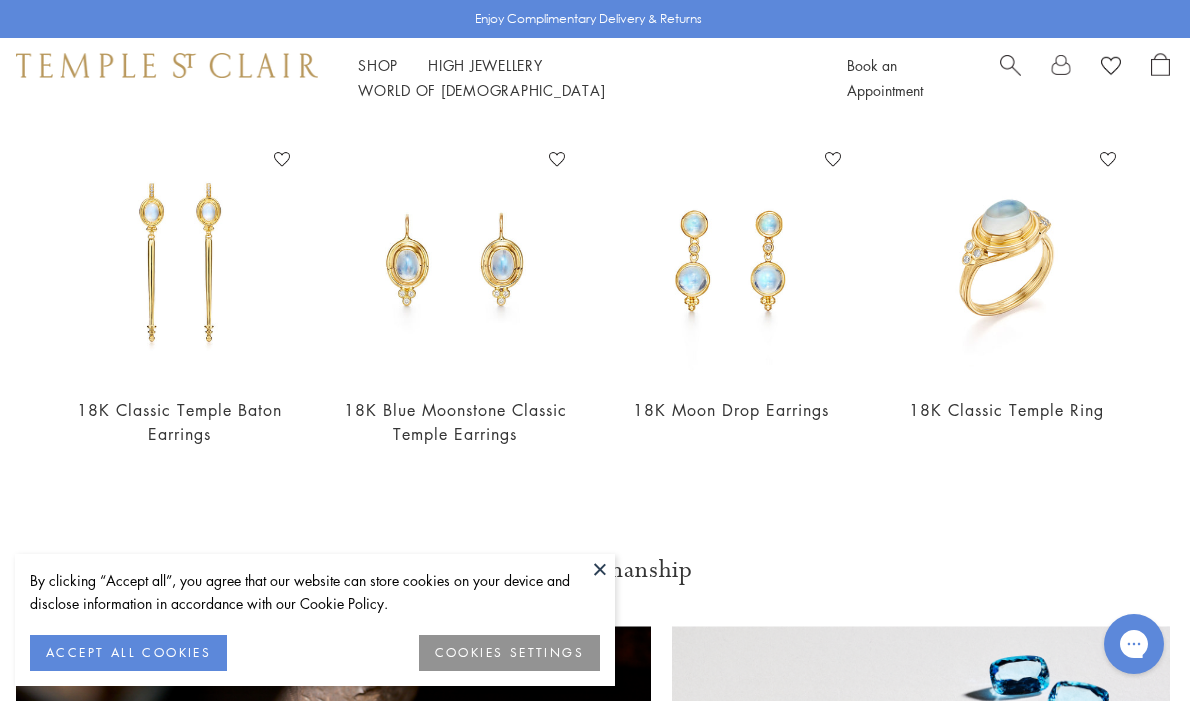 click on "18K Blue Moonstone Classic Temple Earrings" at bounding box center [455, 421] 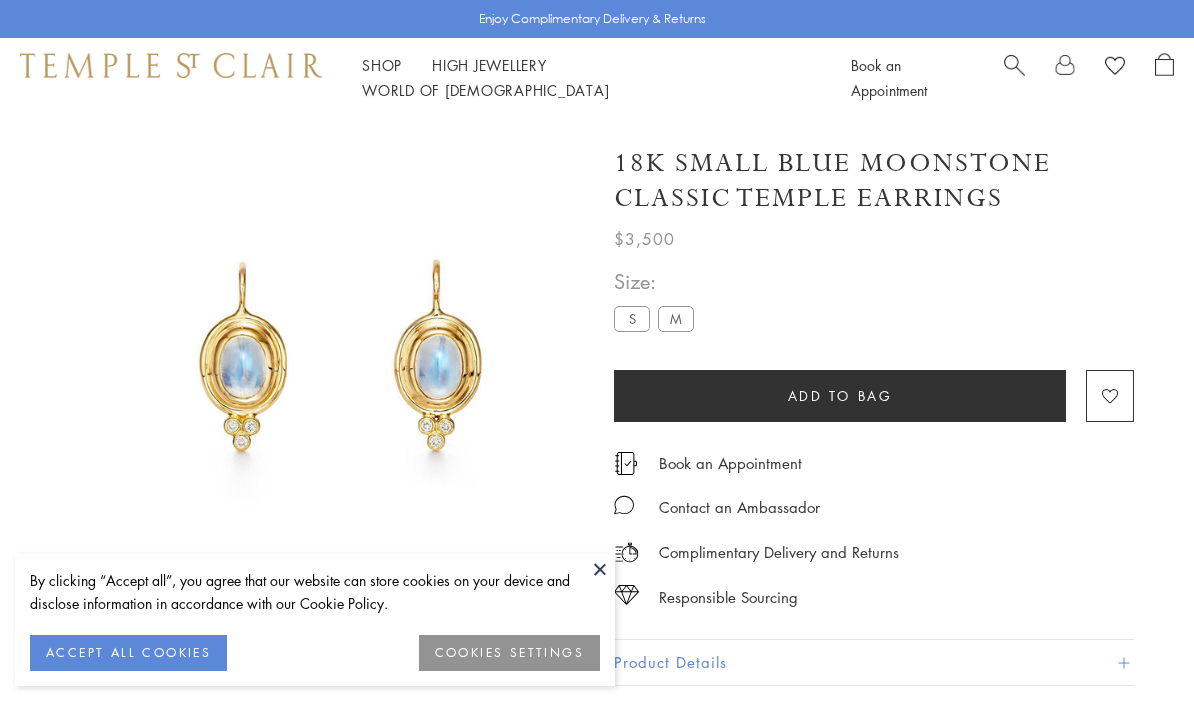 scroll, scrollTop: 14, scrollLeft: 0, axis: vertical 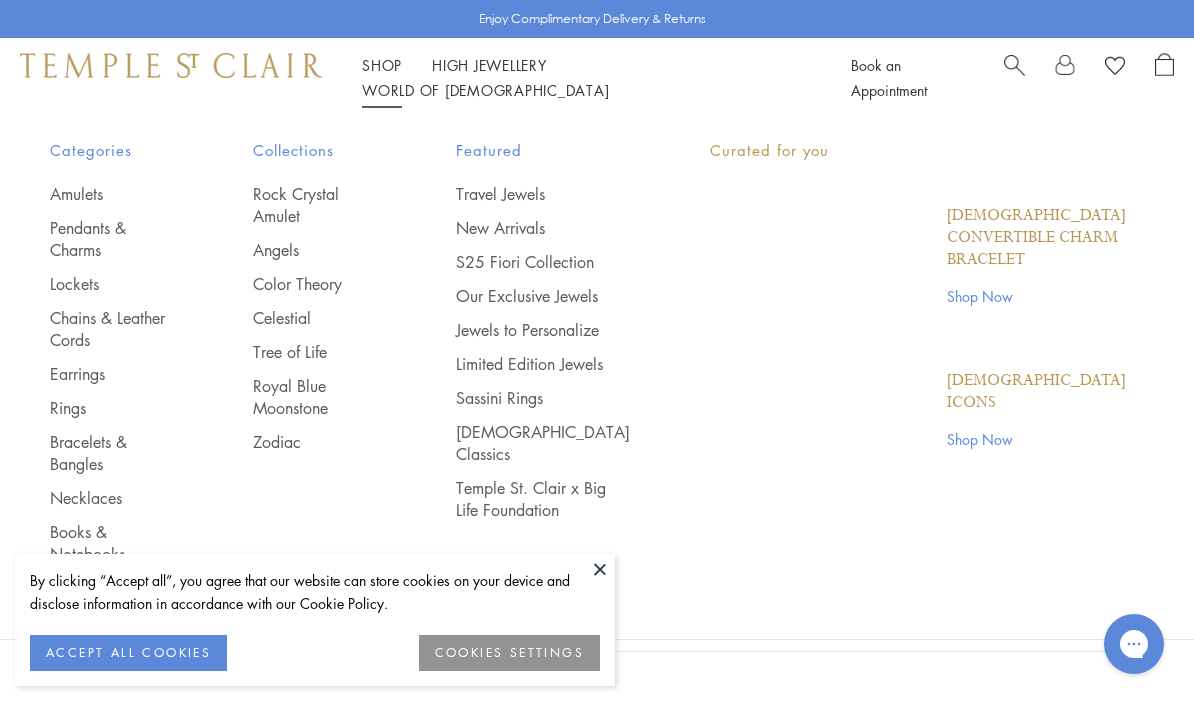 click on "Shop Shop" at bounding box center (382, 65) 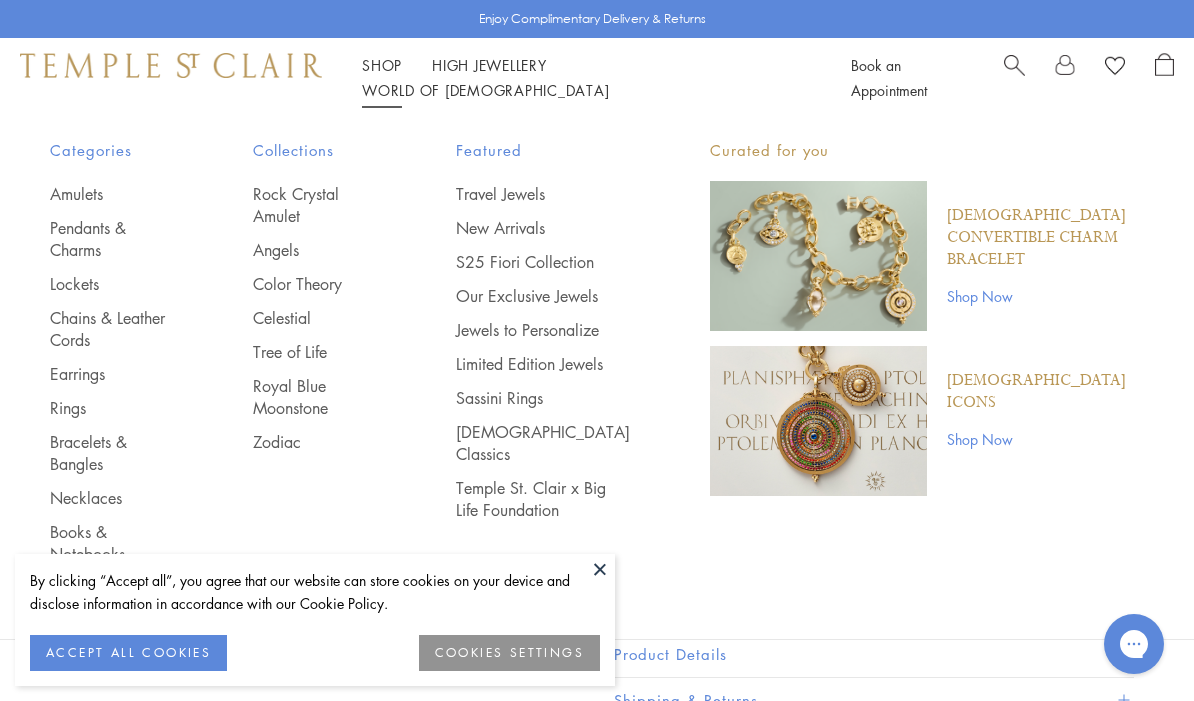 click on "Bracelets & Bangles" at bounding box center (111, 453) 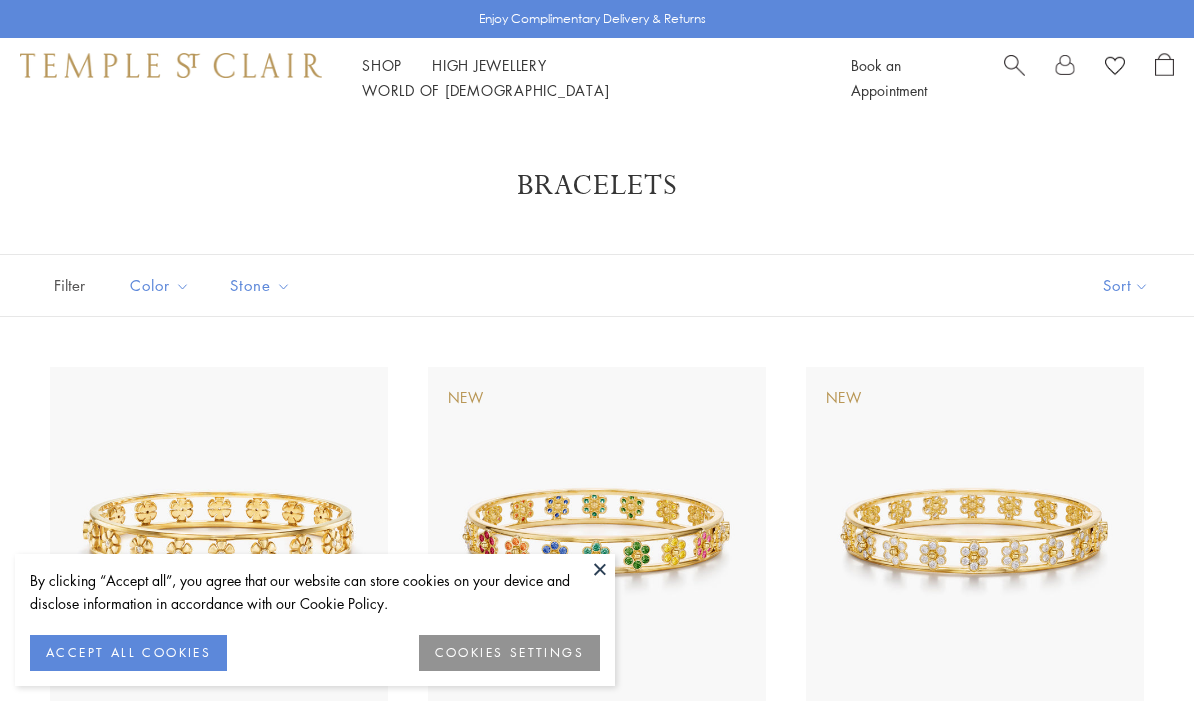 scroll, scrollTop: 0, scrollLeft: 0, axis: both 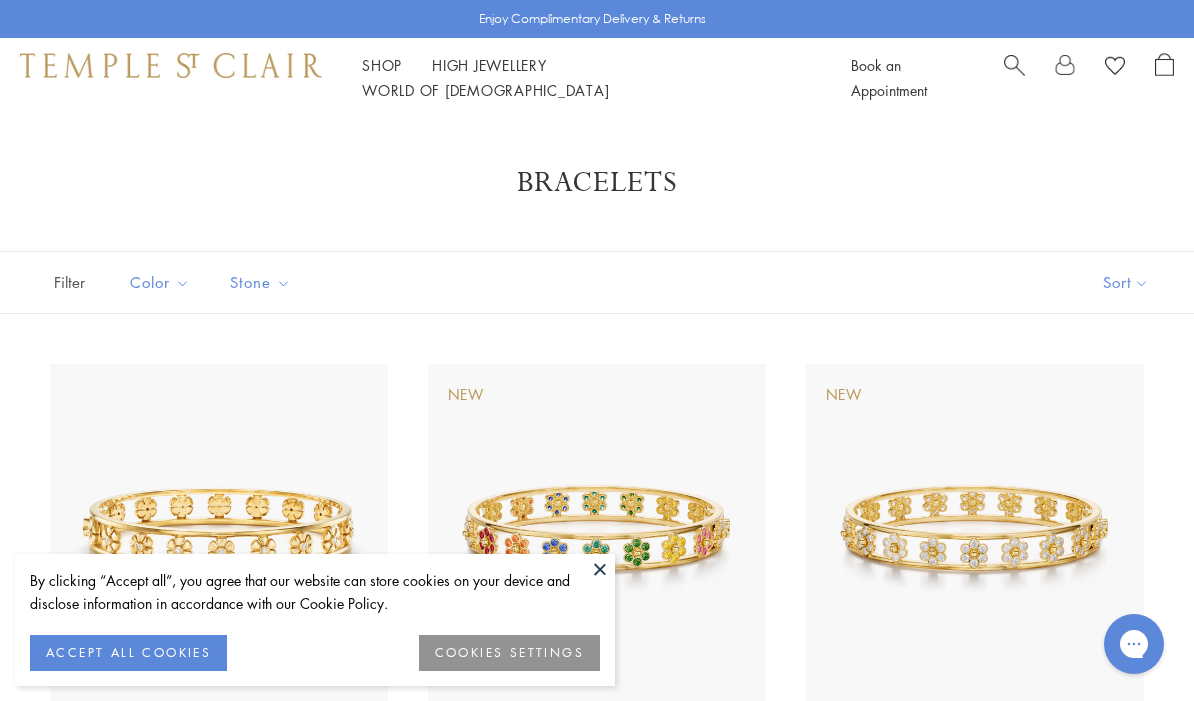 click on "Shop Shop" at bounding box center [382, 65] 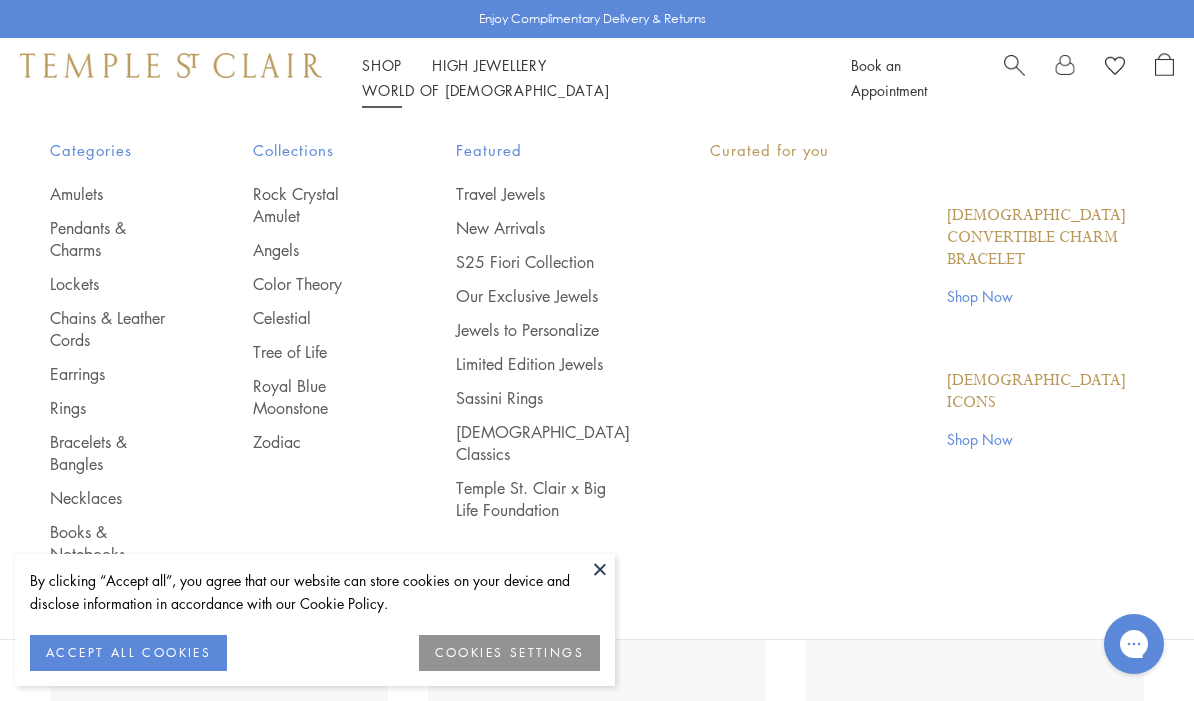 scroll, scrollTop: 0, scrollLeft: 0, axis: both 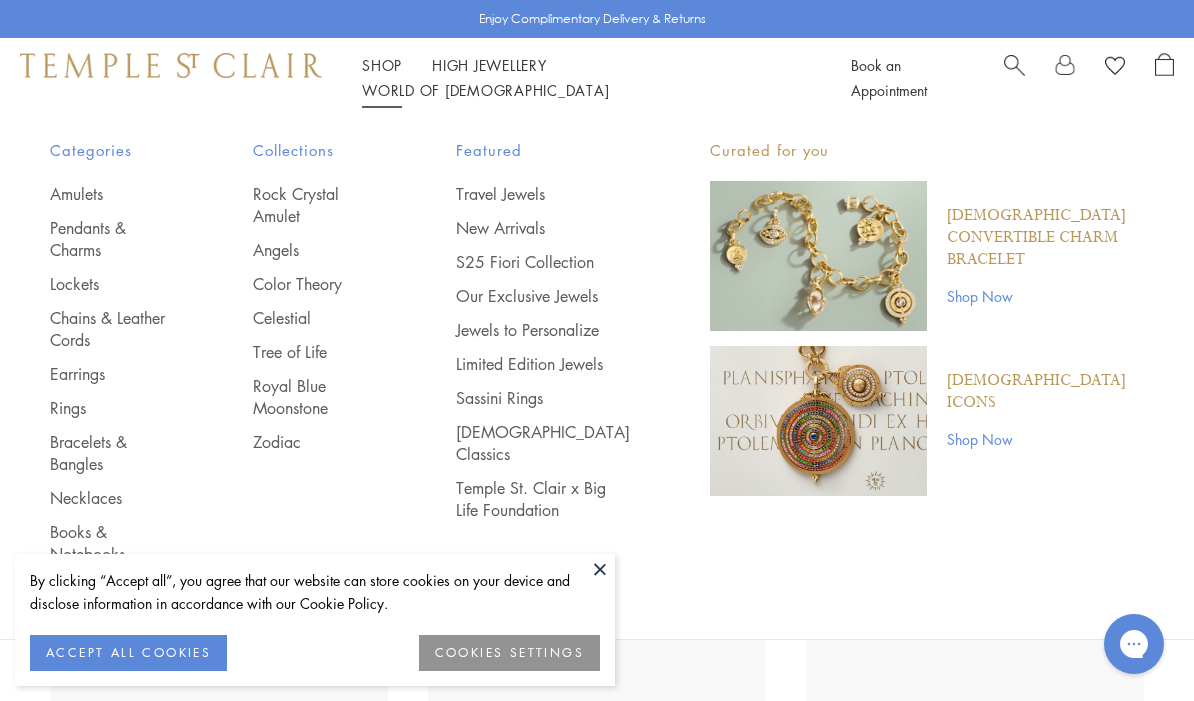 click on "Chains & Leather Cords" at bounding box center [111, 329] 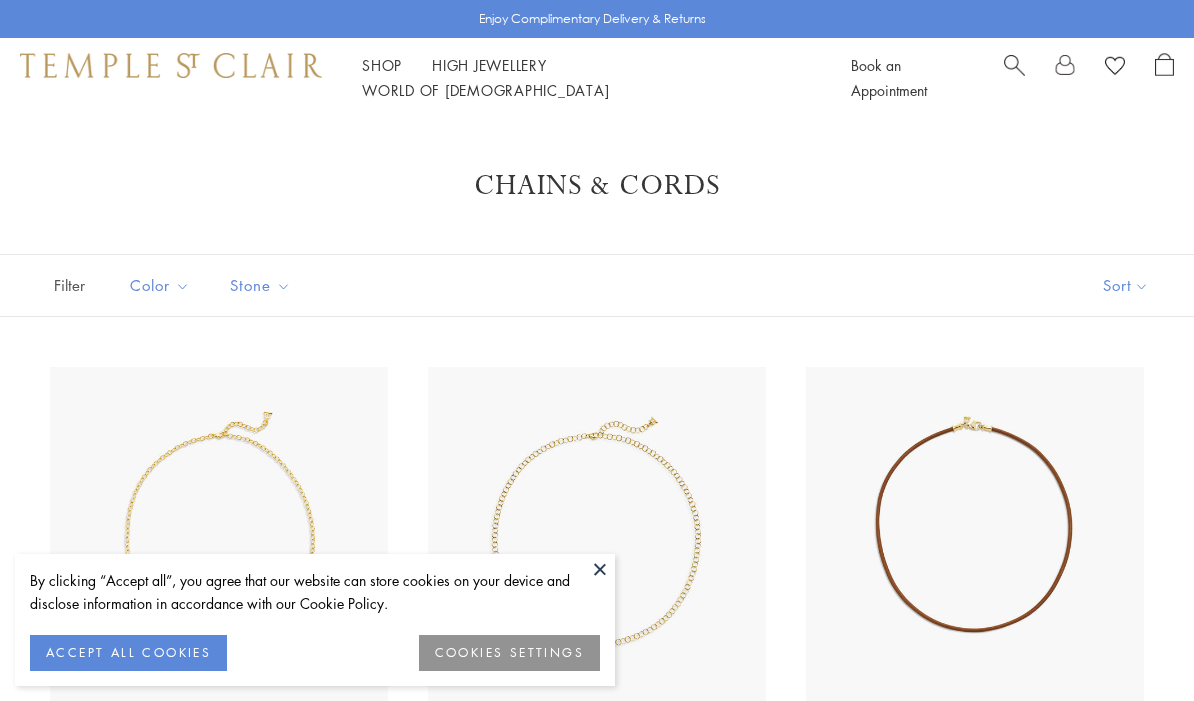 scroll, scrollTop: 0, scrollLeft: 0, axis: both 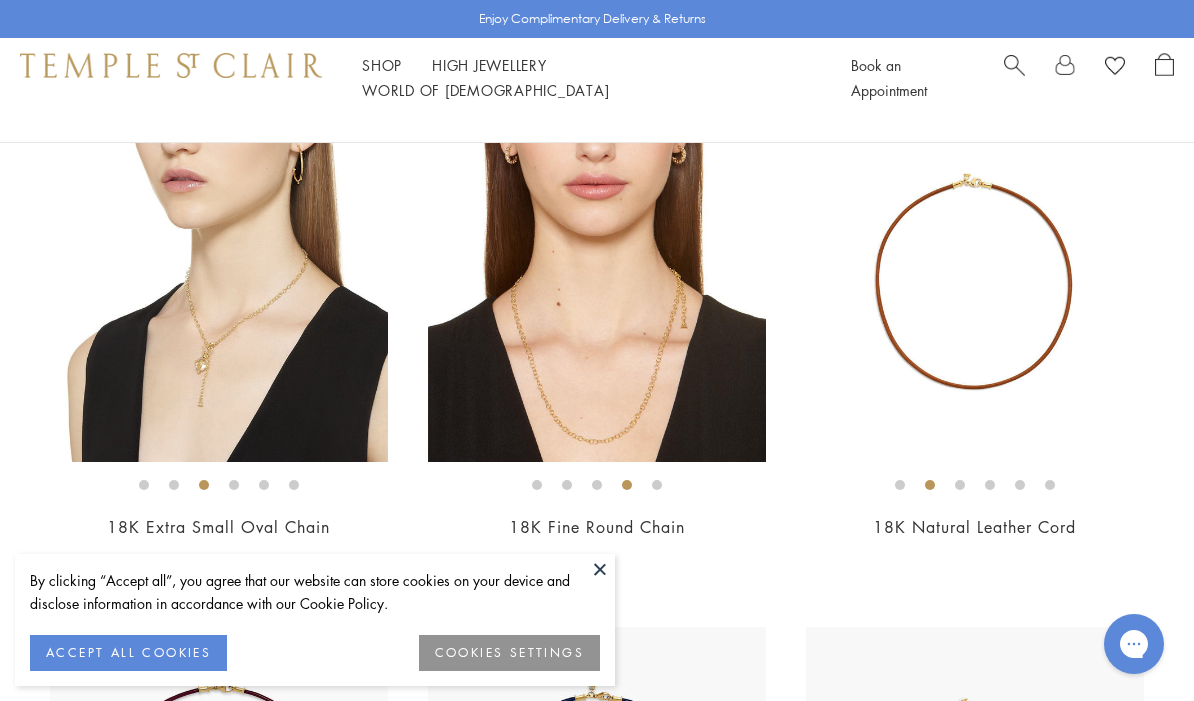 click at bounding box center (597, 293) 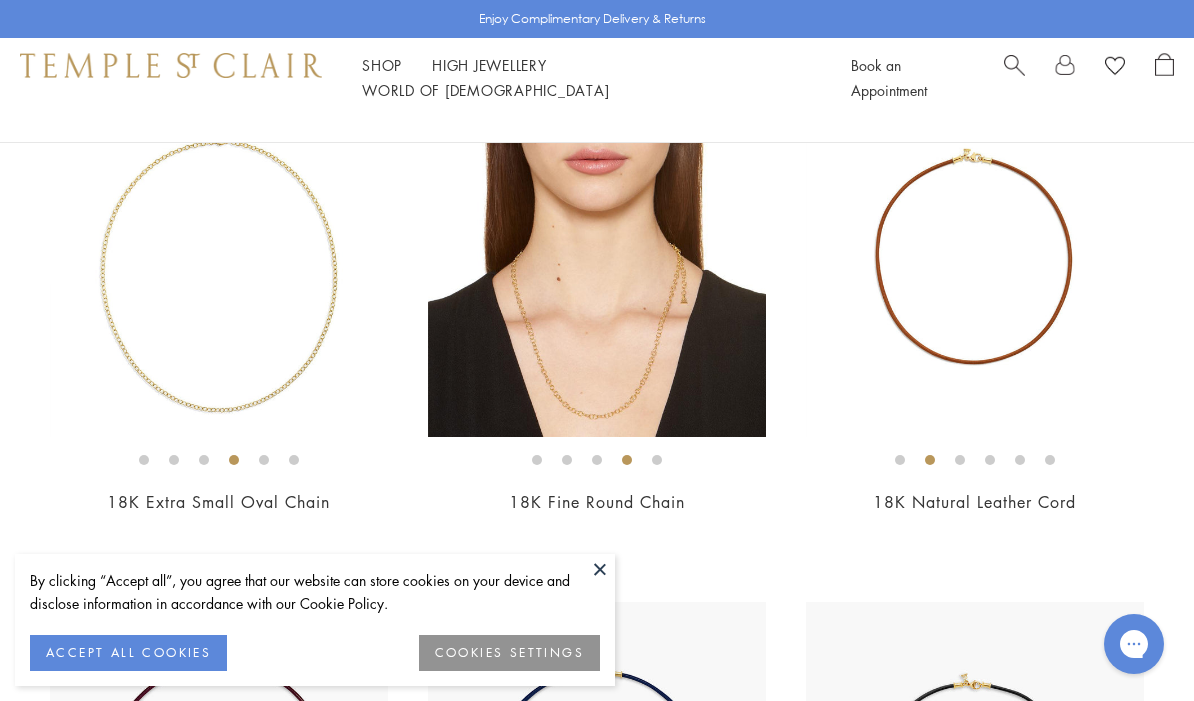 scroll, scrollTop: 267, scrollLeft: 0, axis: vertical 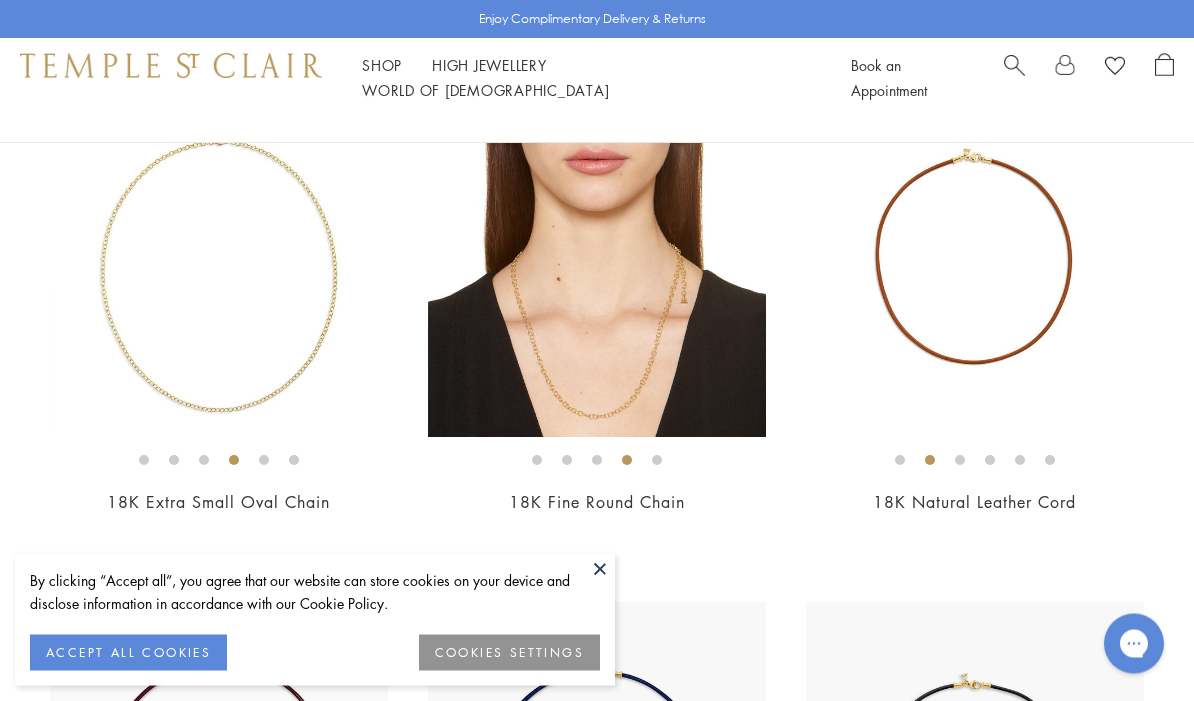 click at bounding box center [219, 269] 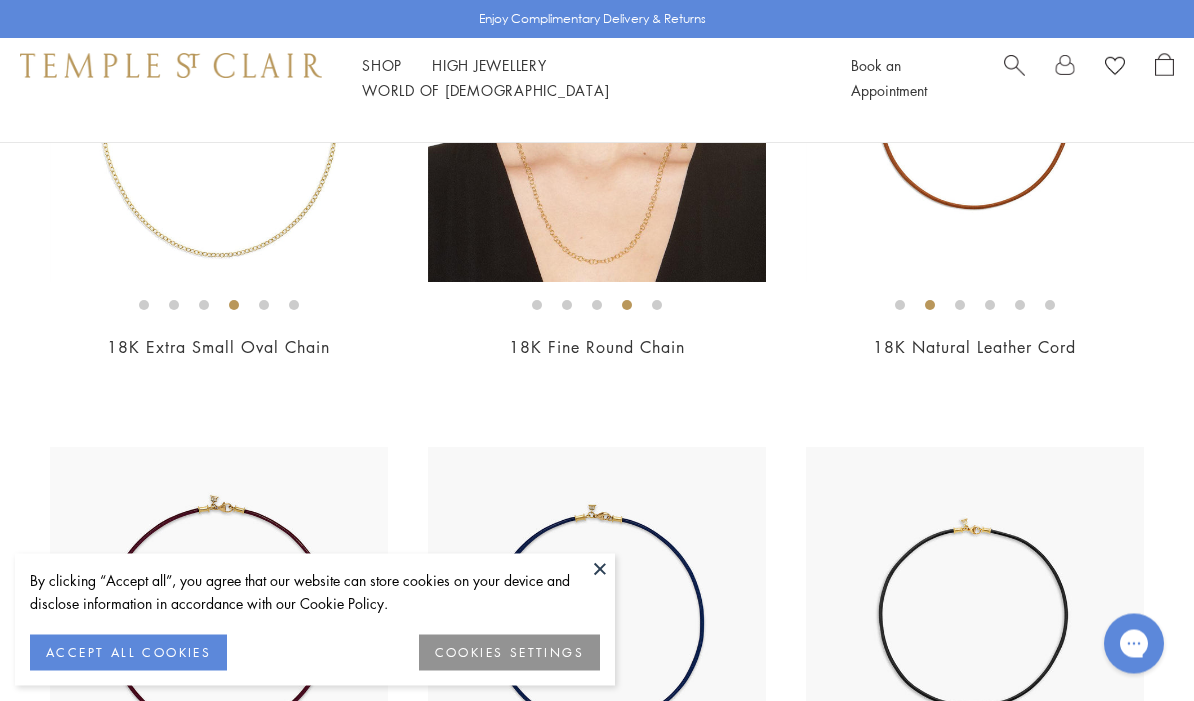 scroll, scrollTop: 476, scrollLeft: 0, axis: vertical 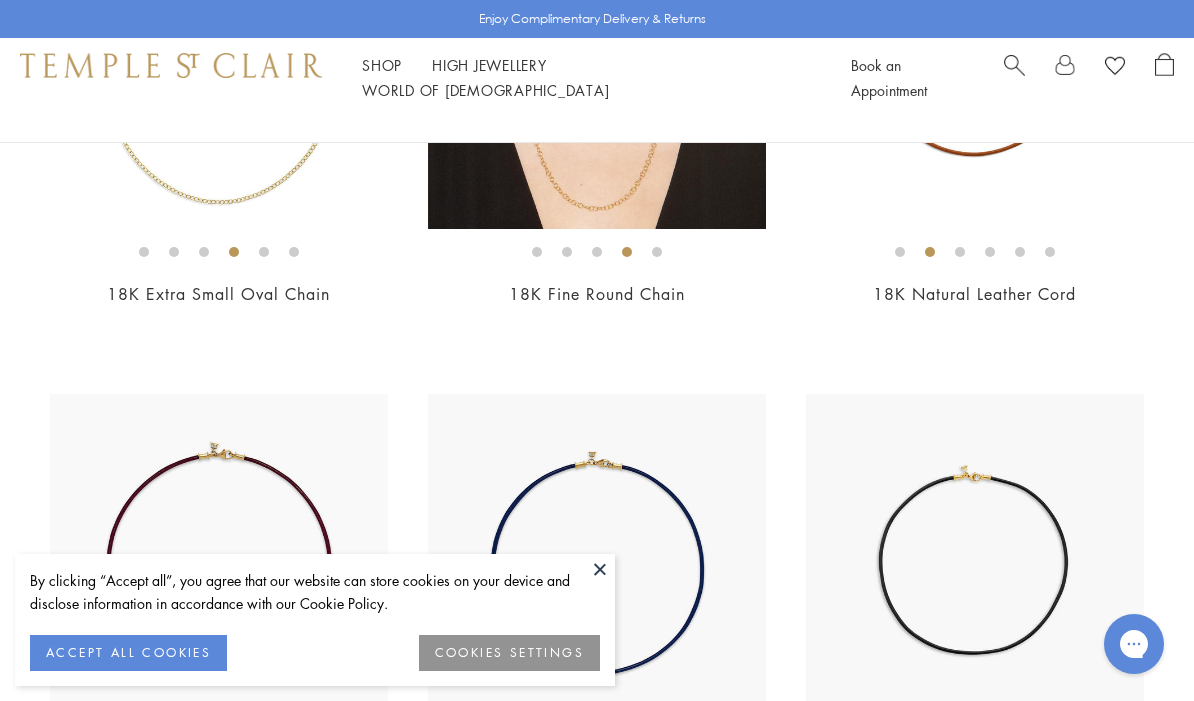 click on "18K Extra Small Oval Chain" at bounding box center [218, 294] 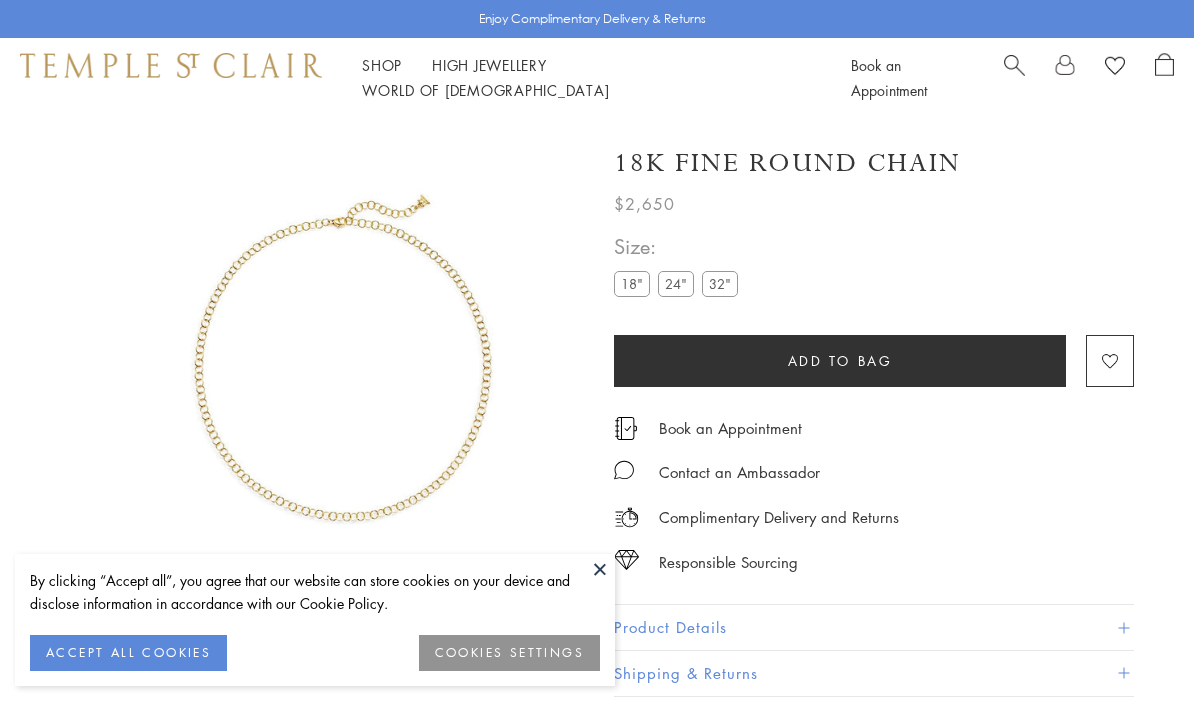 scroll, scrollTop: 9, scrollLeft: 0, axis: vertical 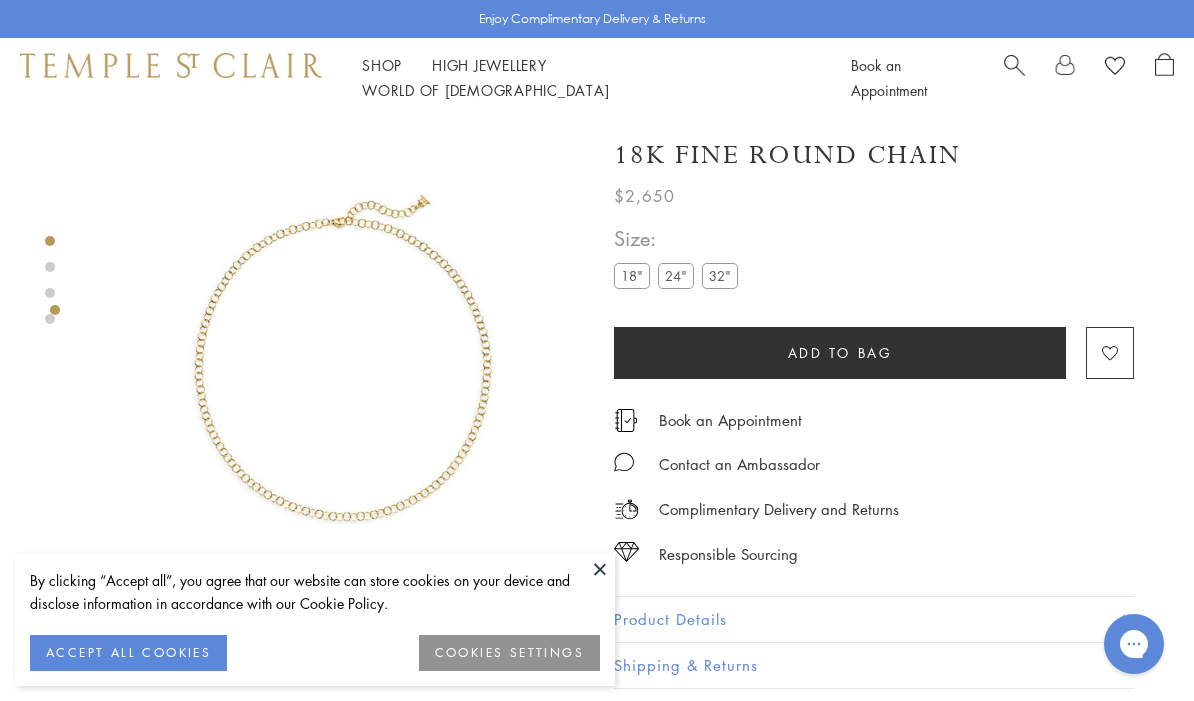 click at bounding box center (322, 360) 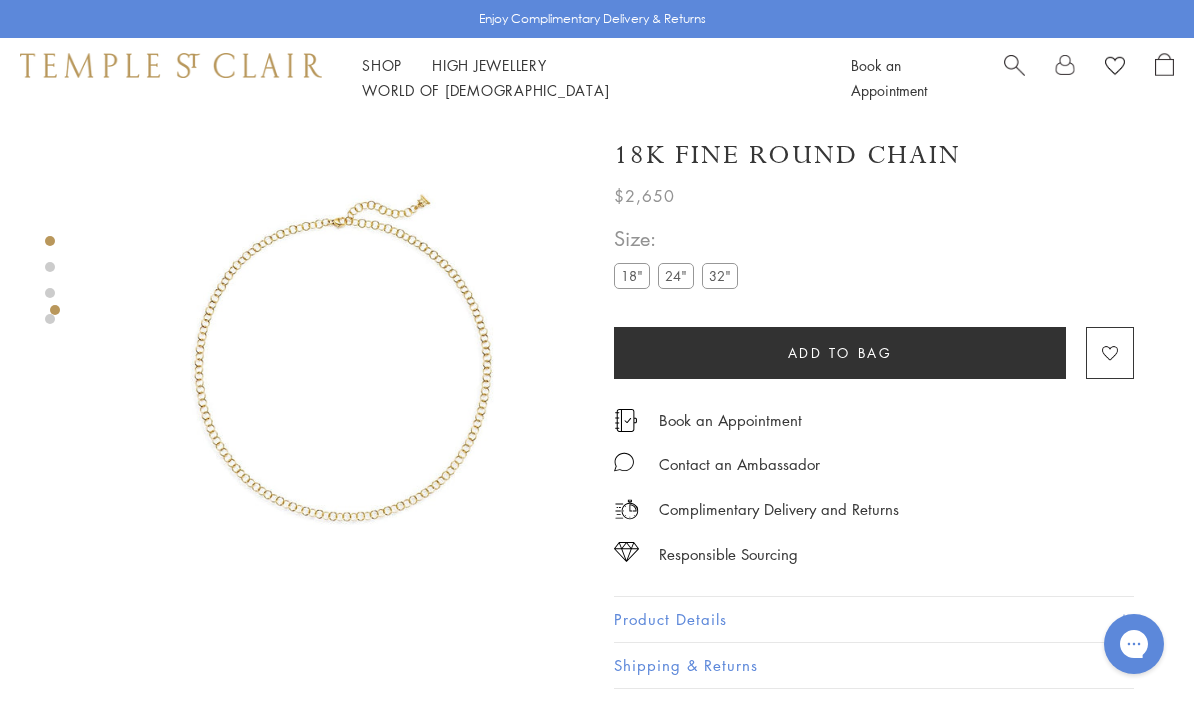 click at bounding box center [342, 360] 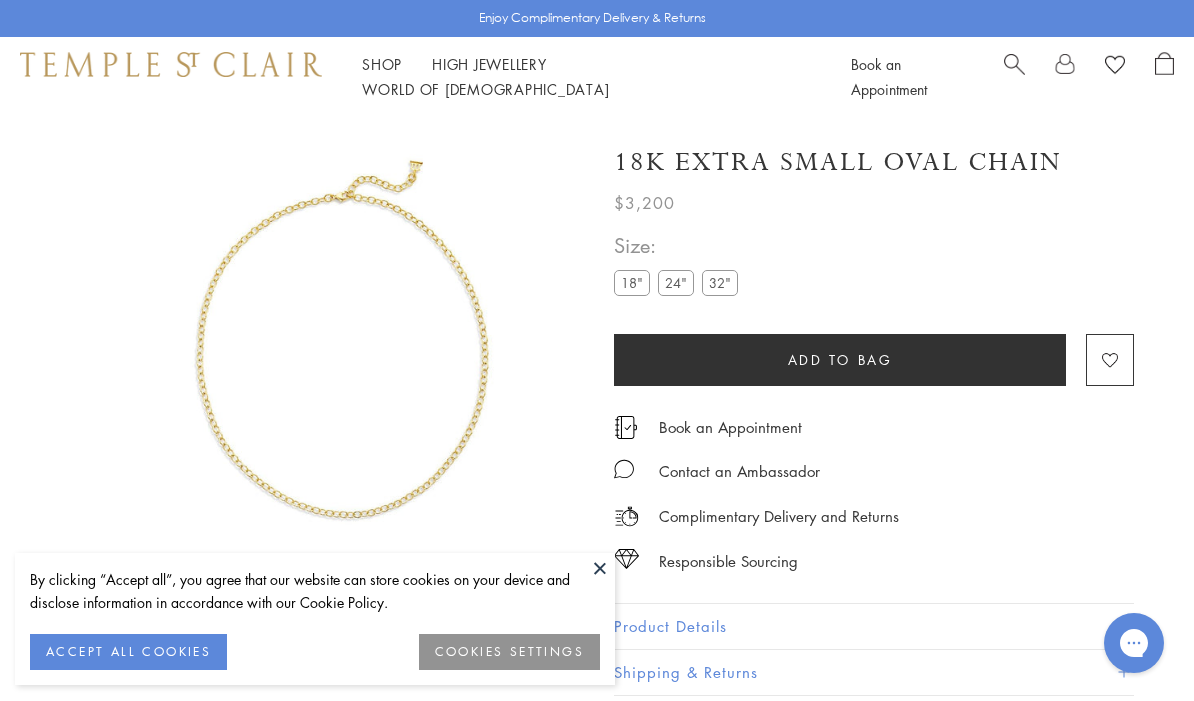 scroll, scrollTop: 0, scrollLeft: 0, axis: both 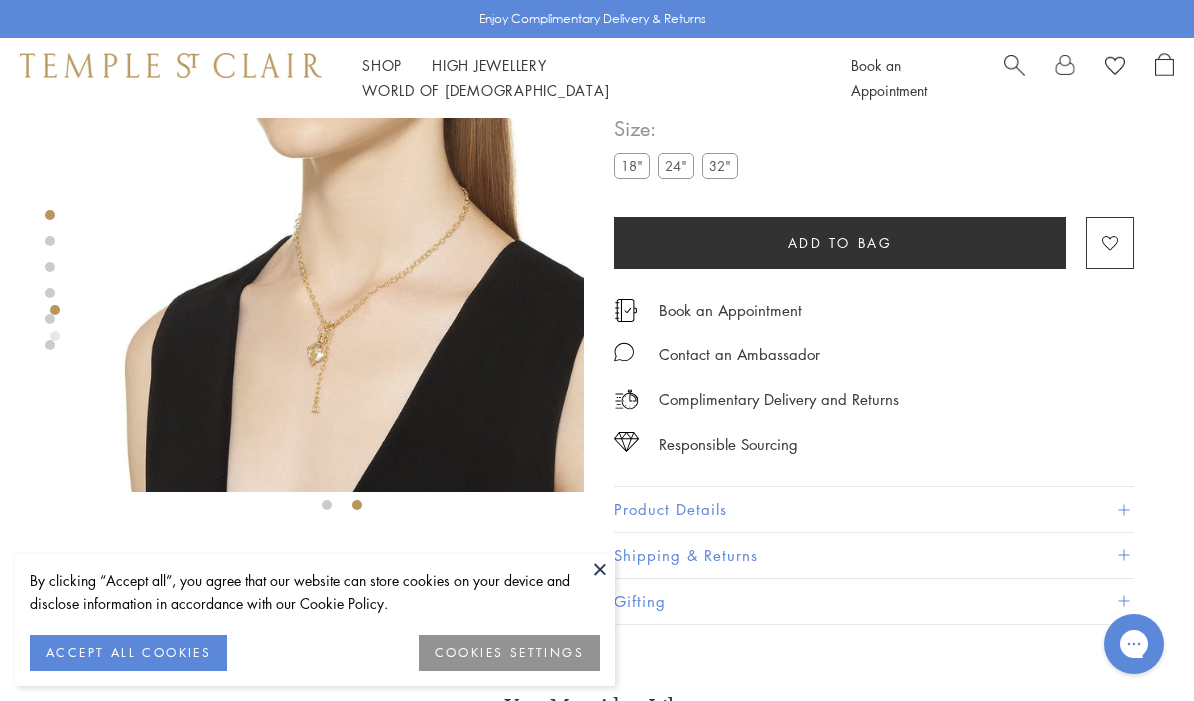 click at bounding box center [342, 250] 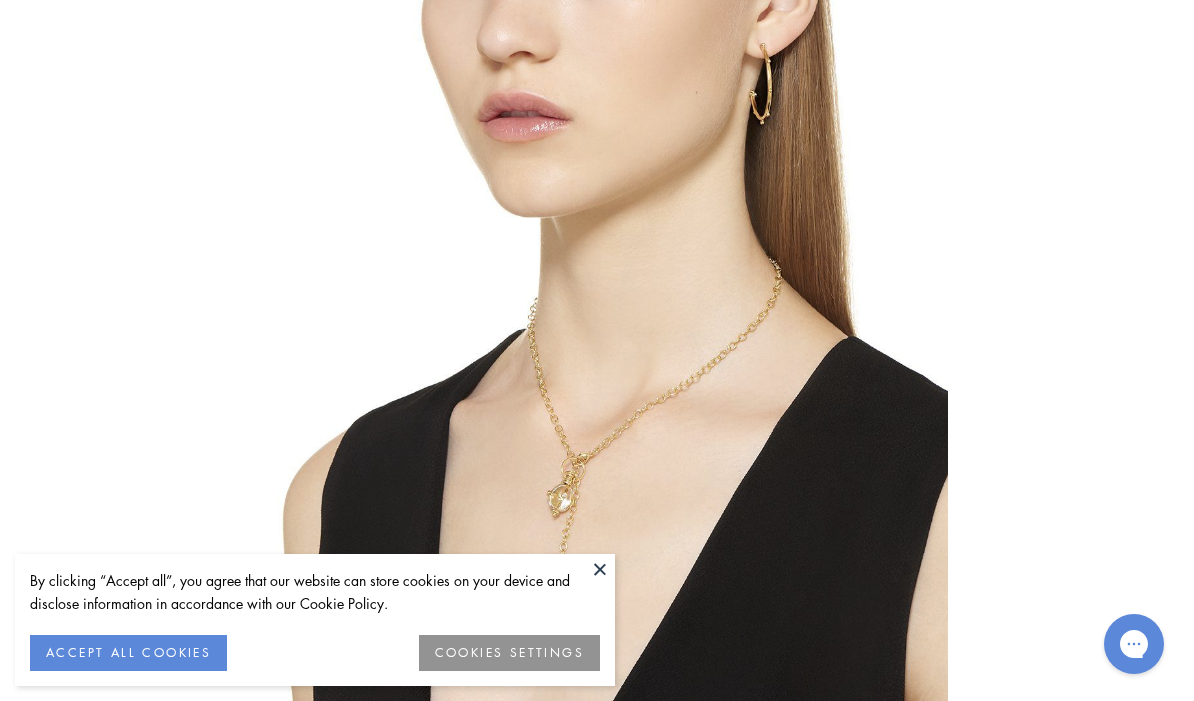 click at bounding box center (600, 569) 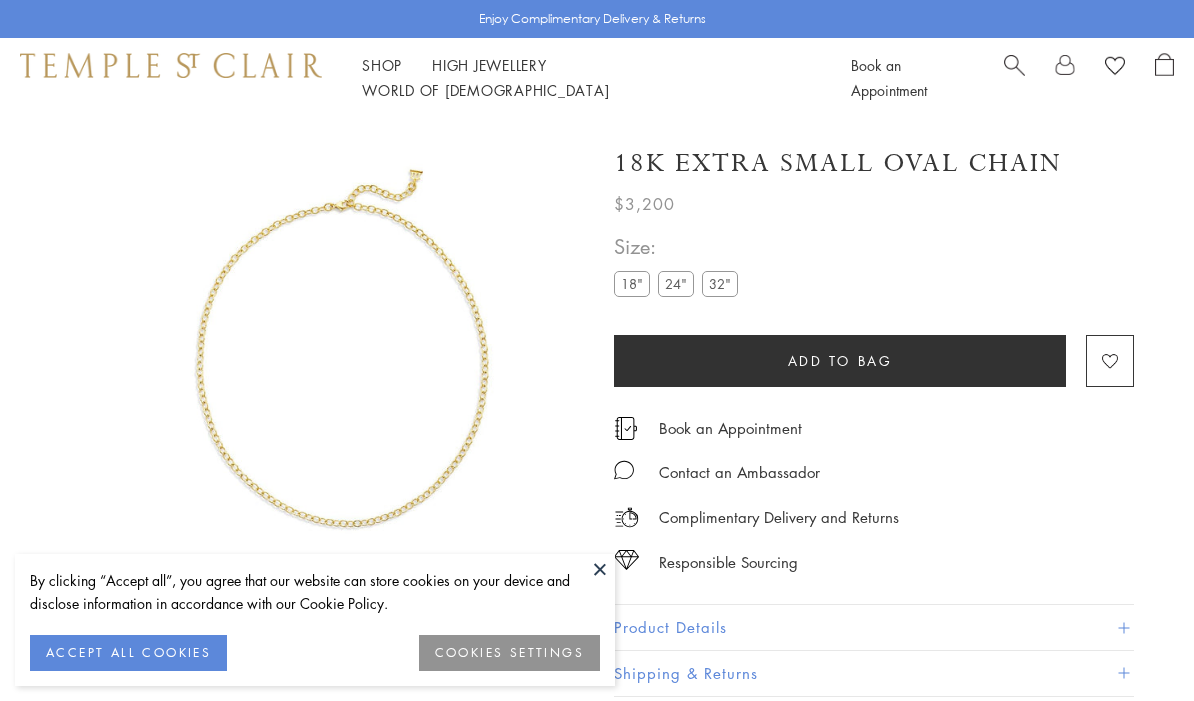 scroll, scrollTop: 6, scrollLeft: 0, axis: vertical 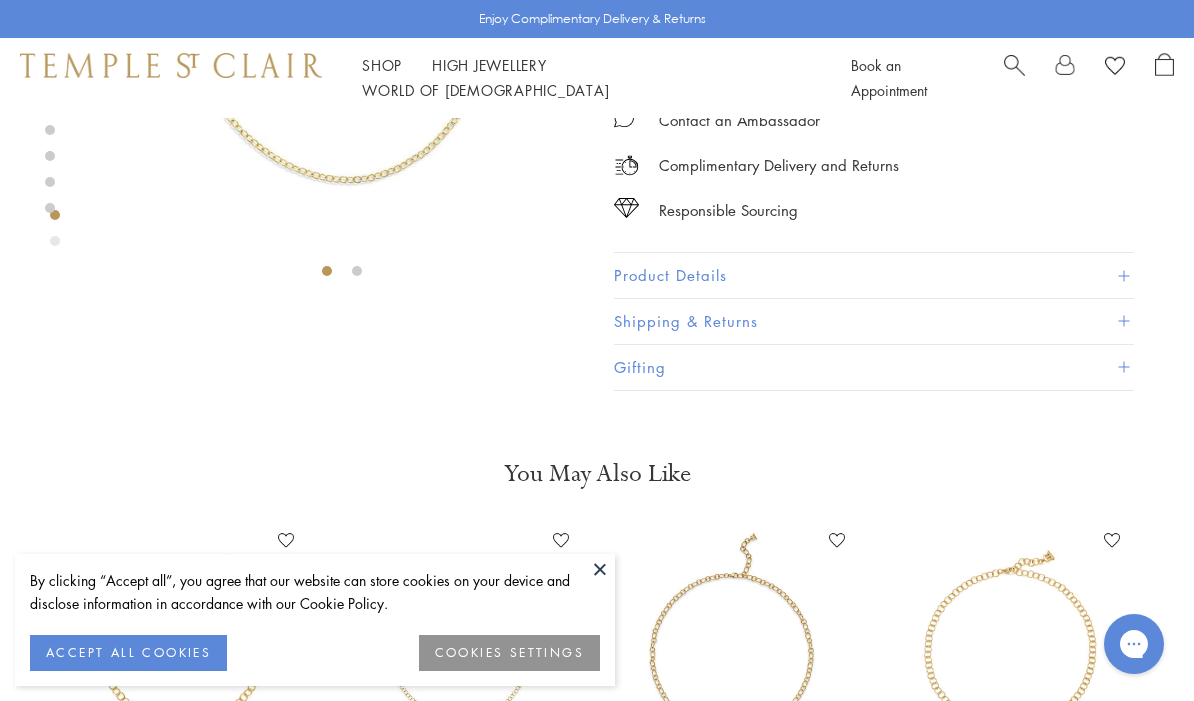 click on "Product Details" at bounding box center (874, 275) 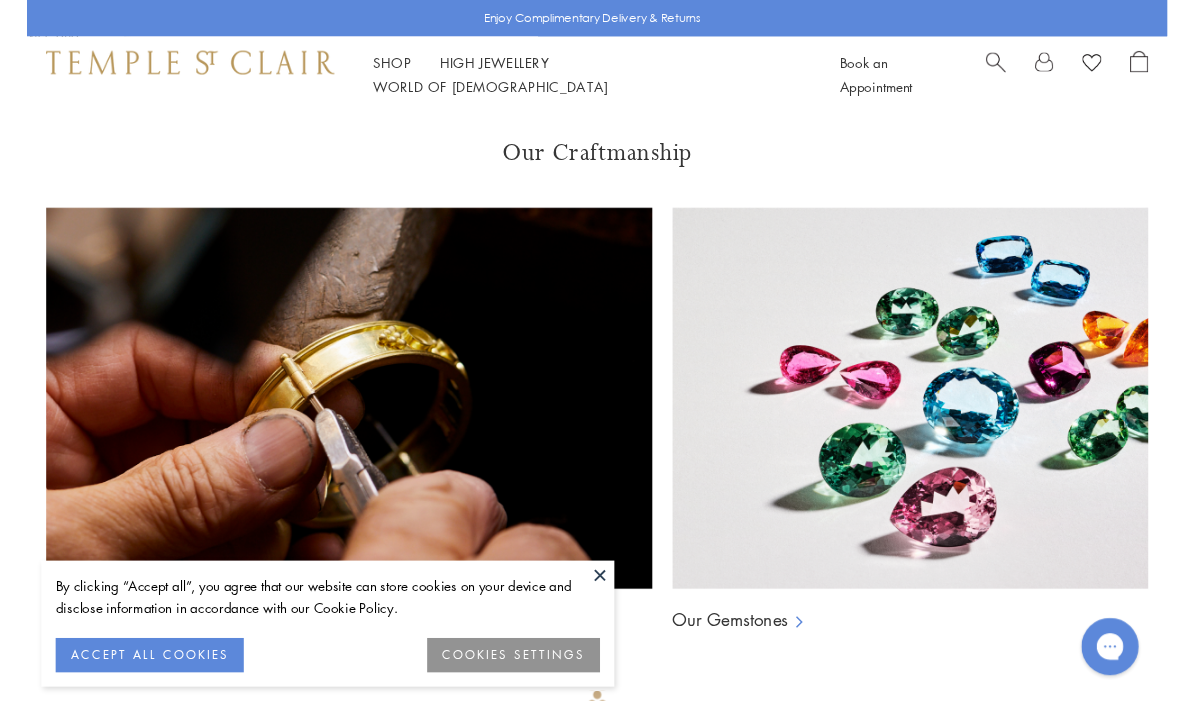 scroll, scrollTop: 1551, scrollLeft: 0, axis: vertical 